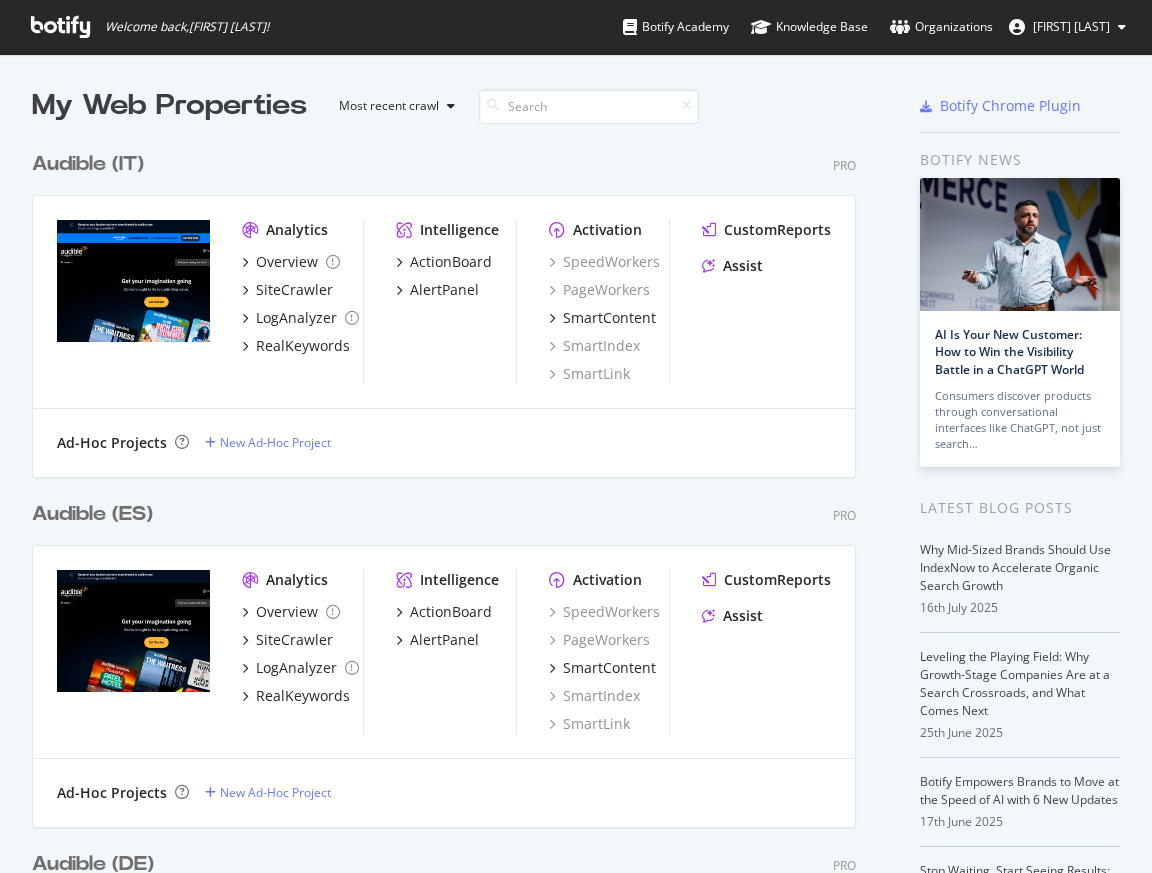 scroll, scrollTop: 0, scrollLeft: 0, axis: both 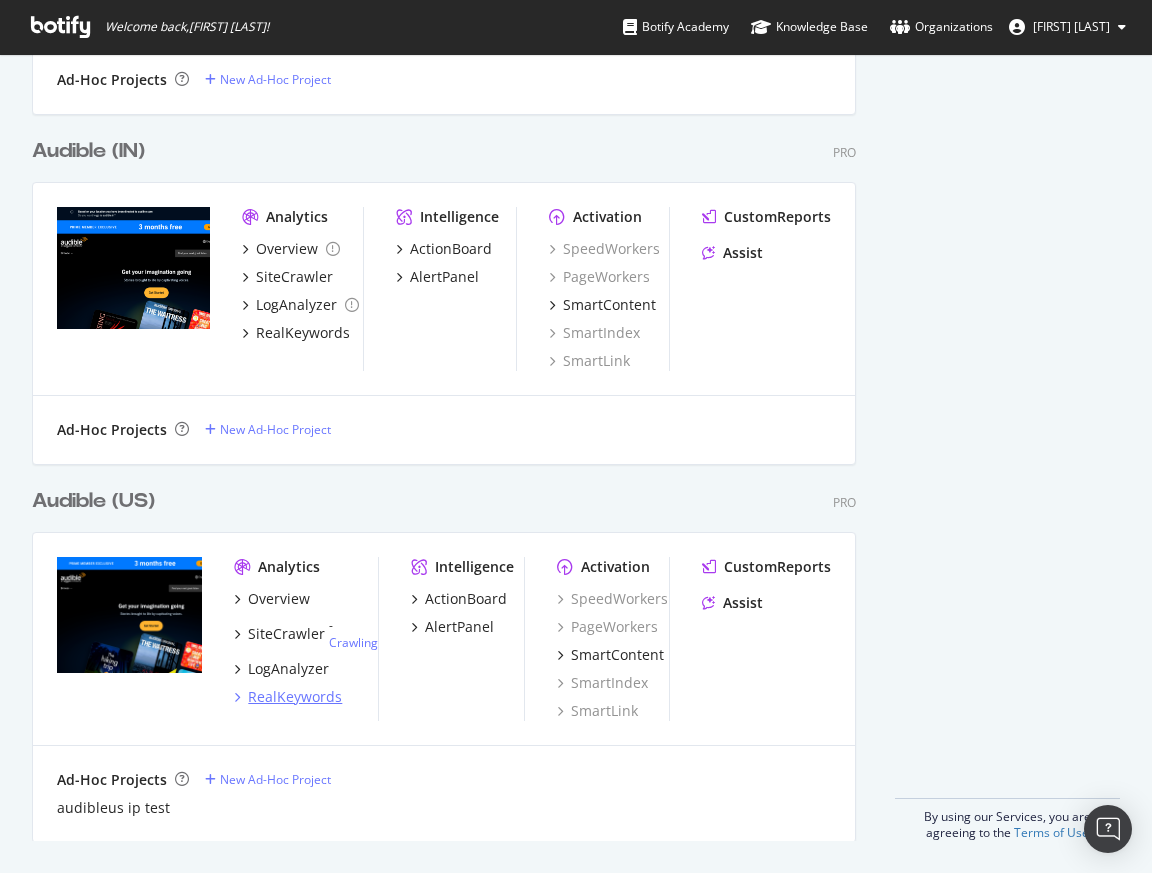 click on "RealKeywords" at bounding box center [295, 697] 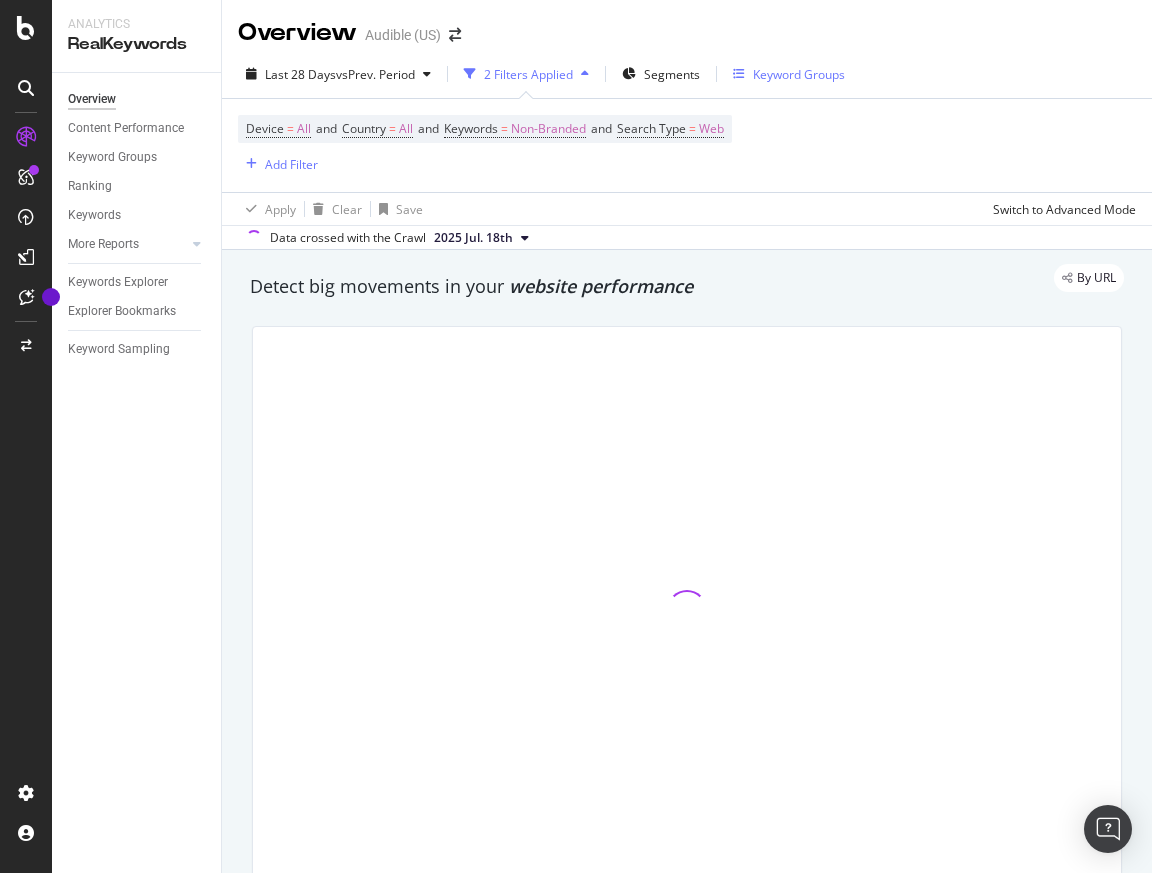 click on "Keyword Groups" at bounding box center (799, 74) 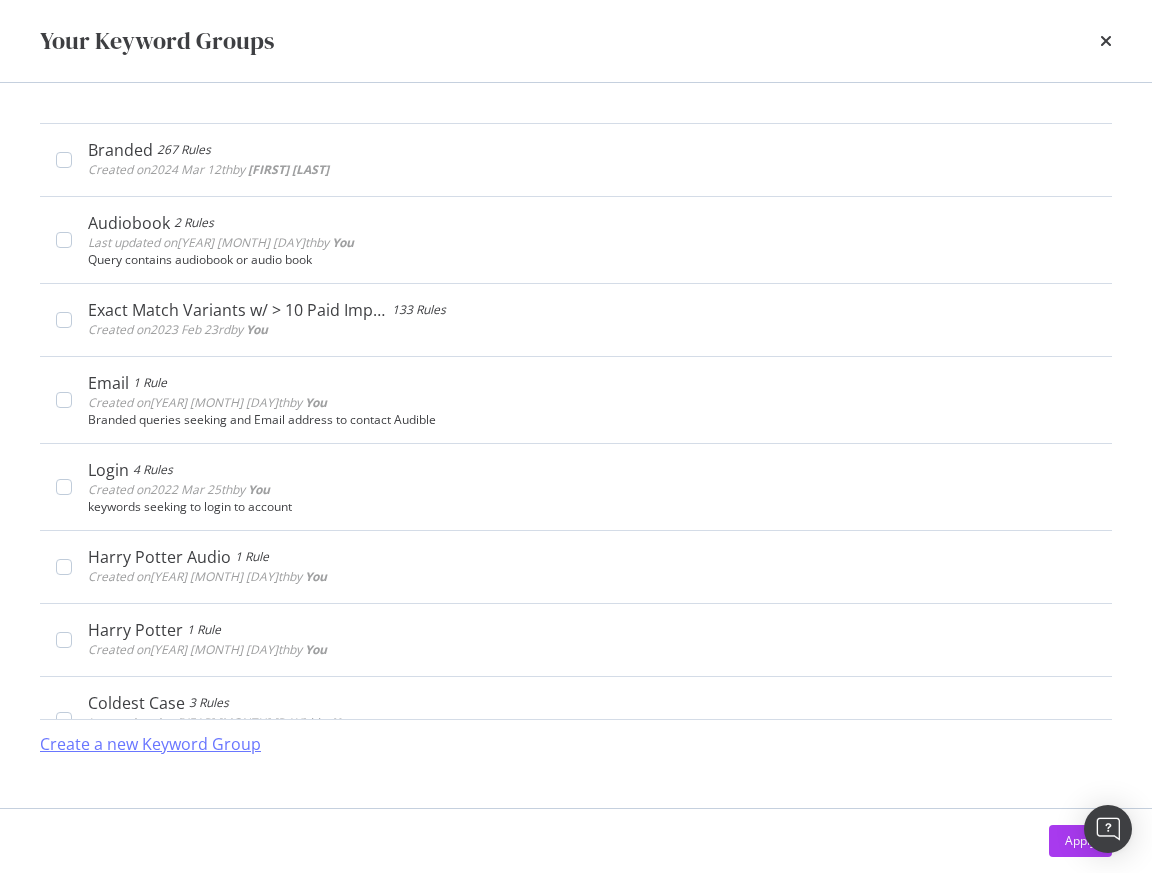 click on "Create a new Keyword Group" at bounding box center (150, 744) 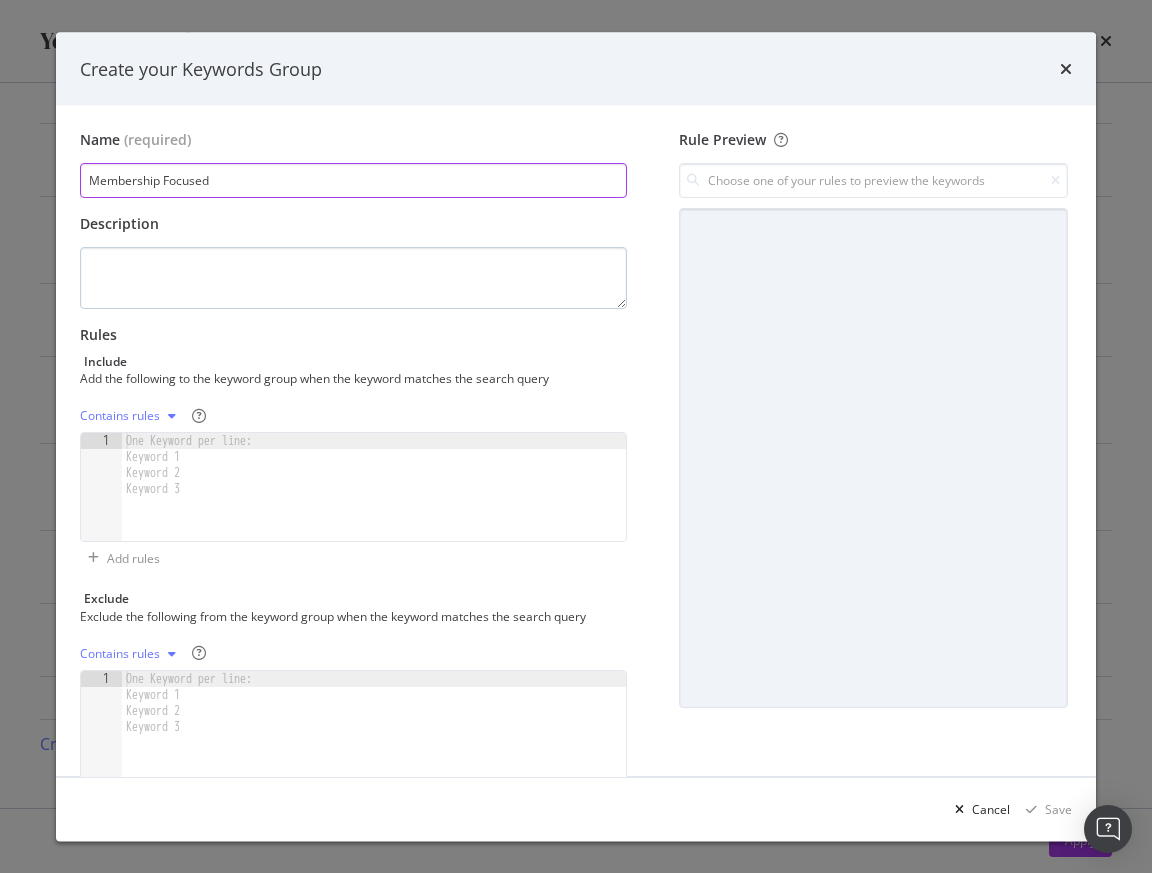 type on "Membership Focused" 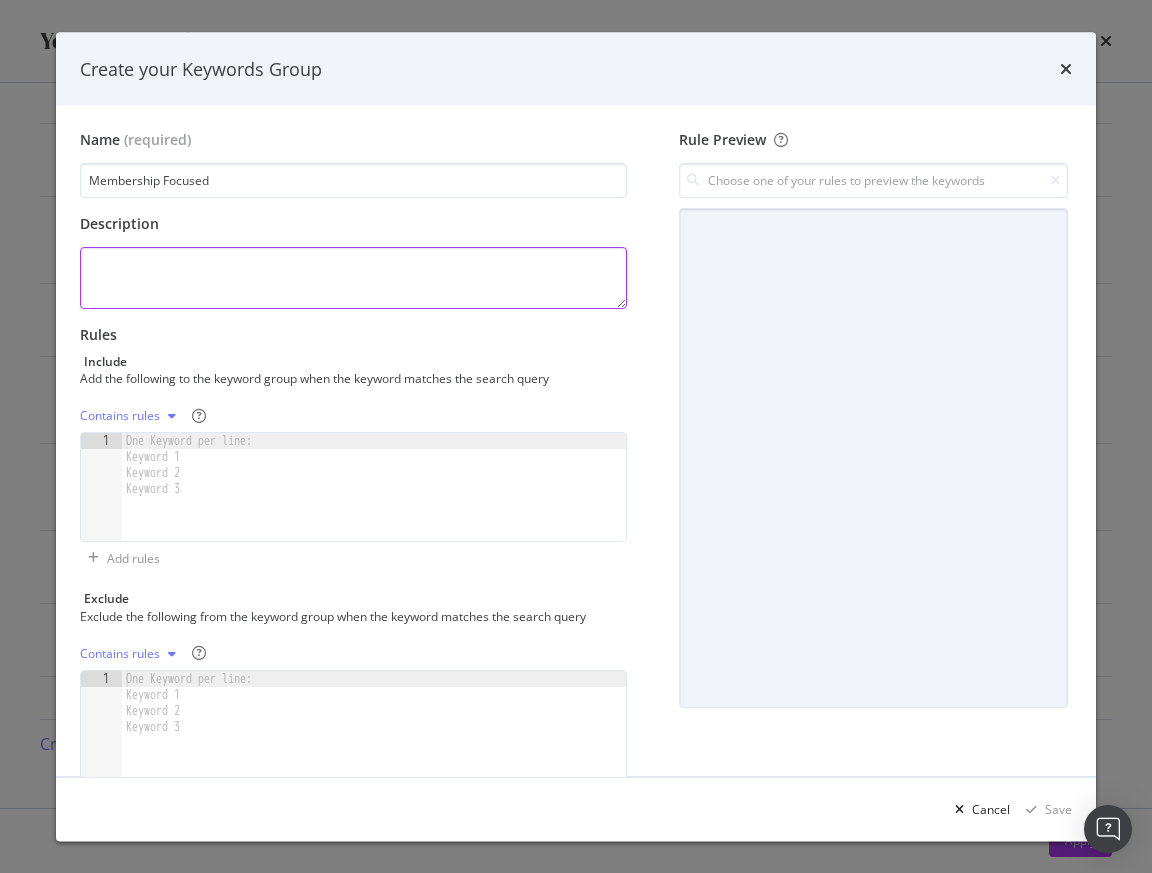click at bounding box center [353, 278] 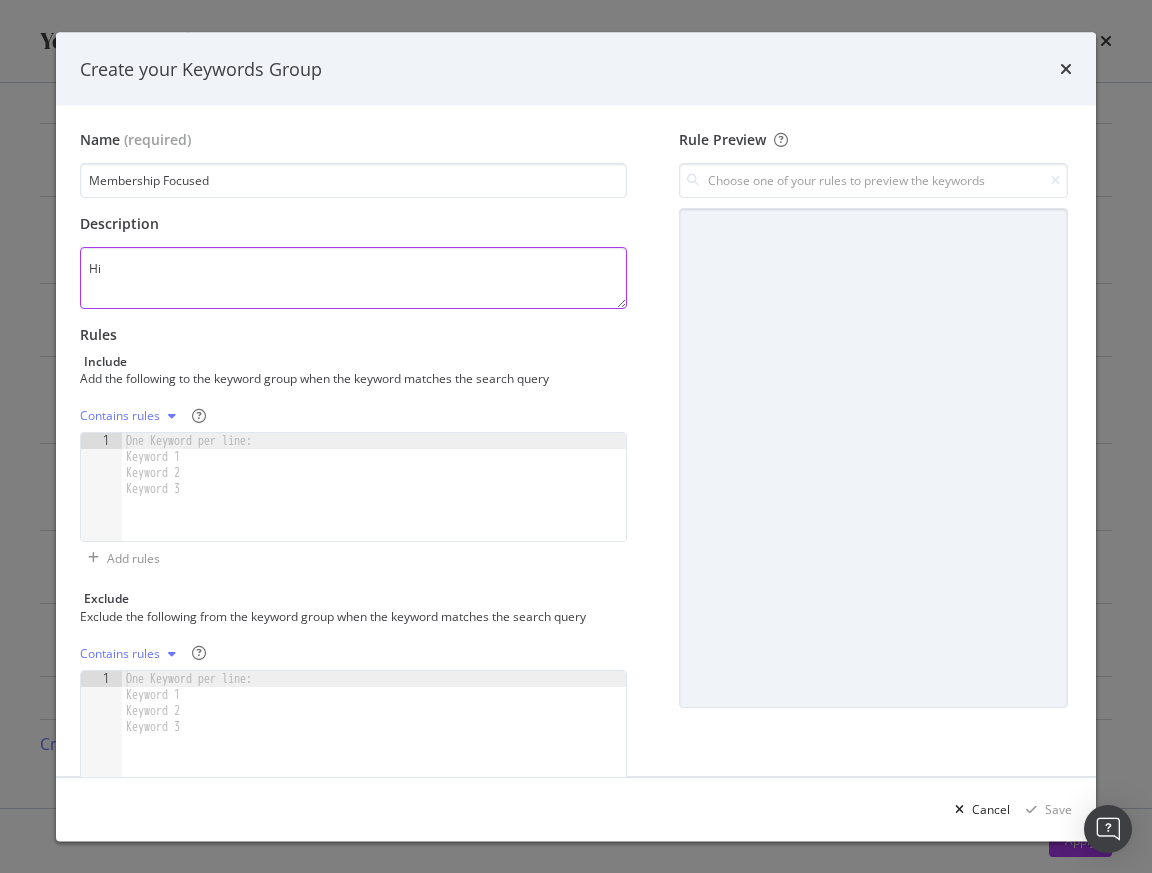 type on "H" 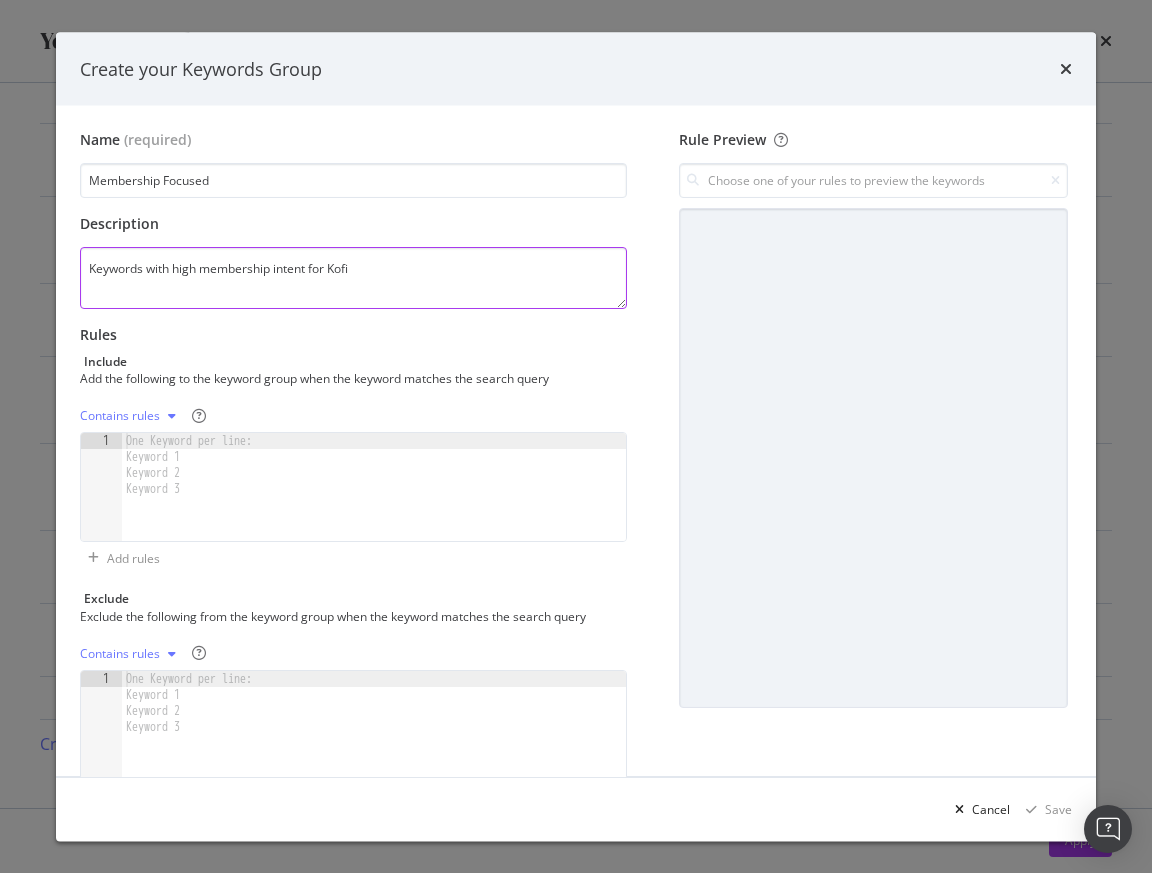 type on "Keywords with high membership intent for Kofi" 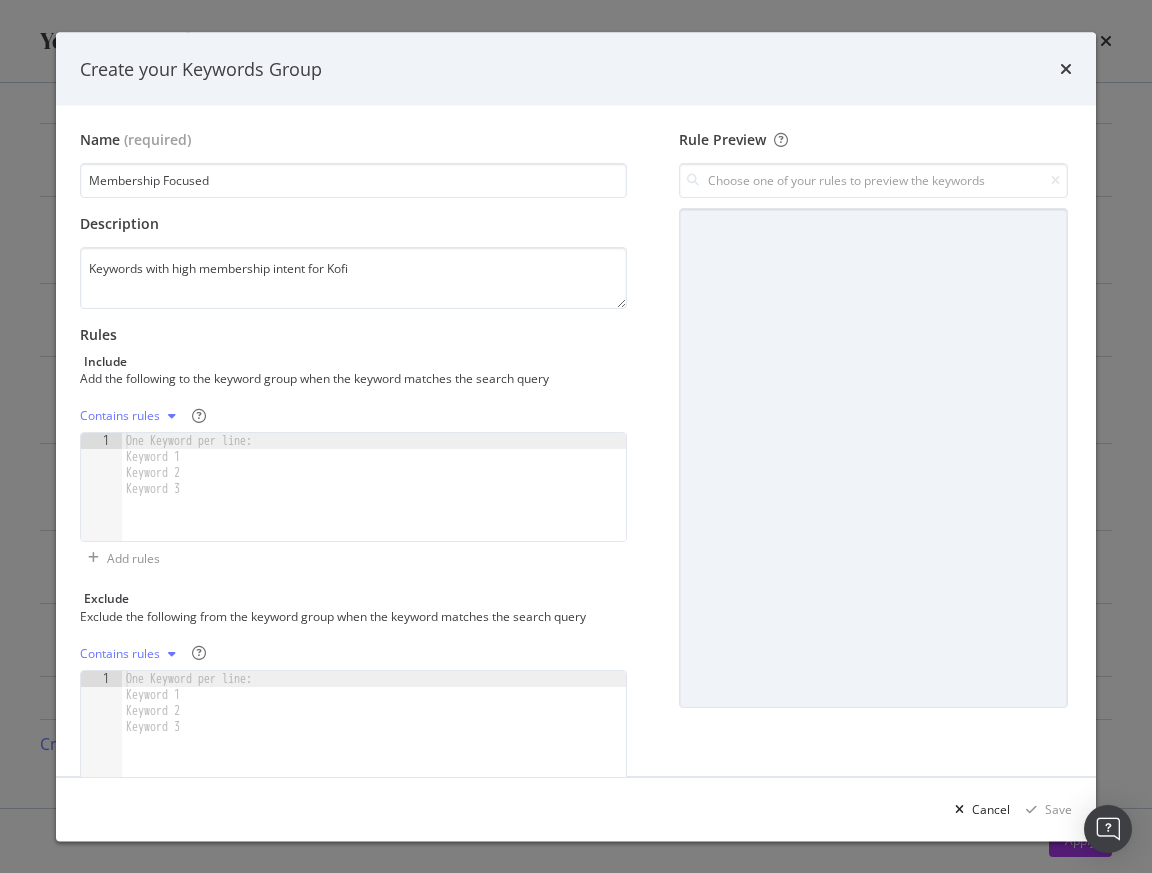 click on "One Keyword per line:
Keyword 1
Keyword 2
Keyword 3" at bounding box center [192, 465] 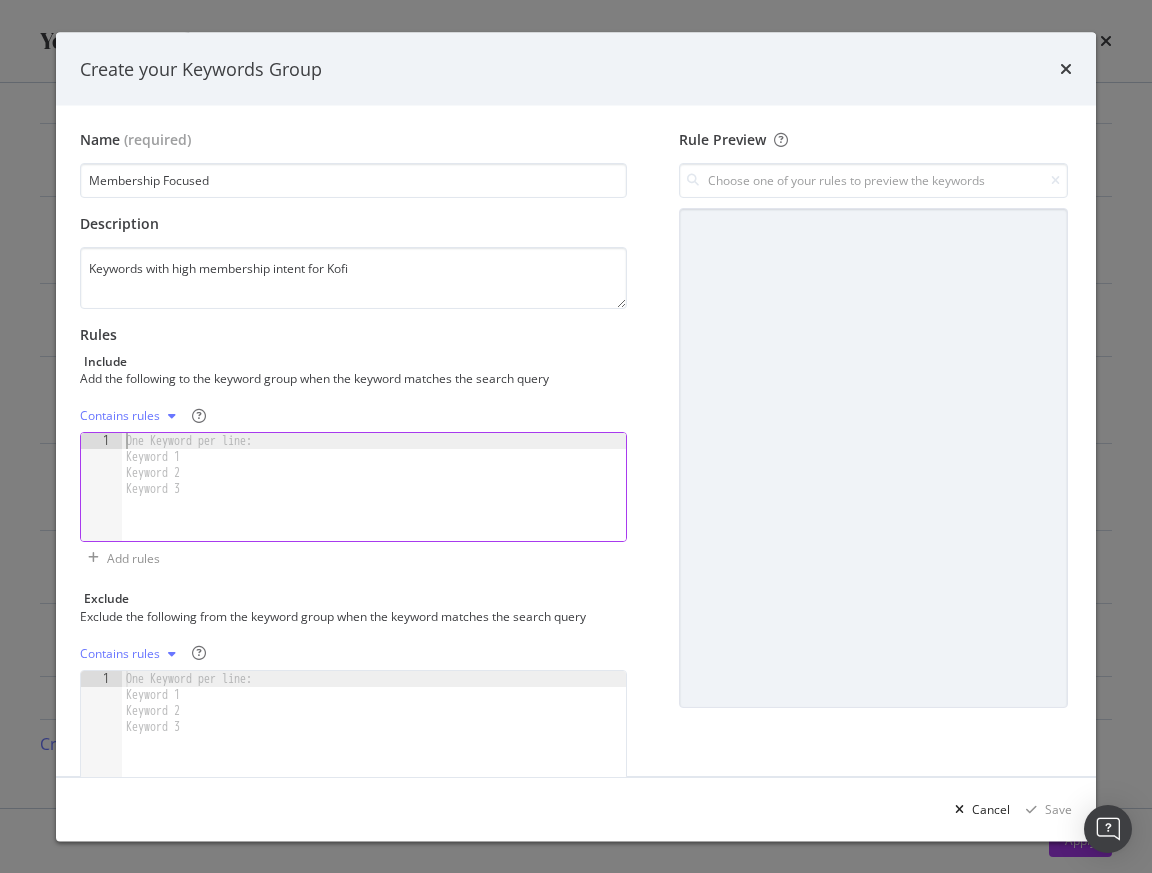 paste on "audible.com free" 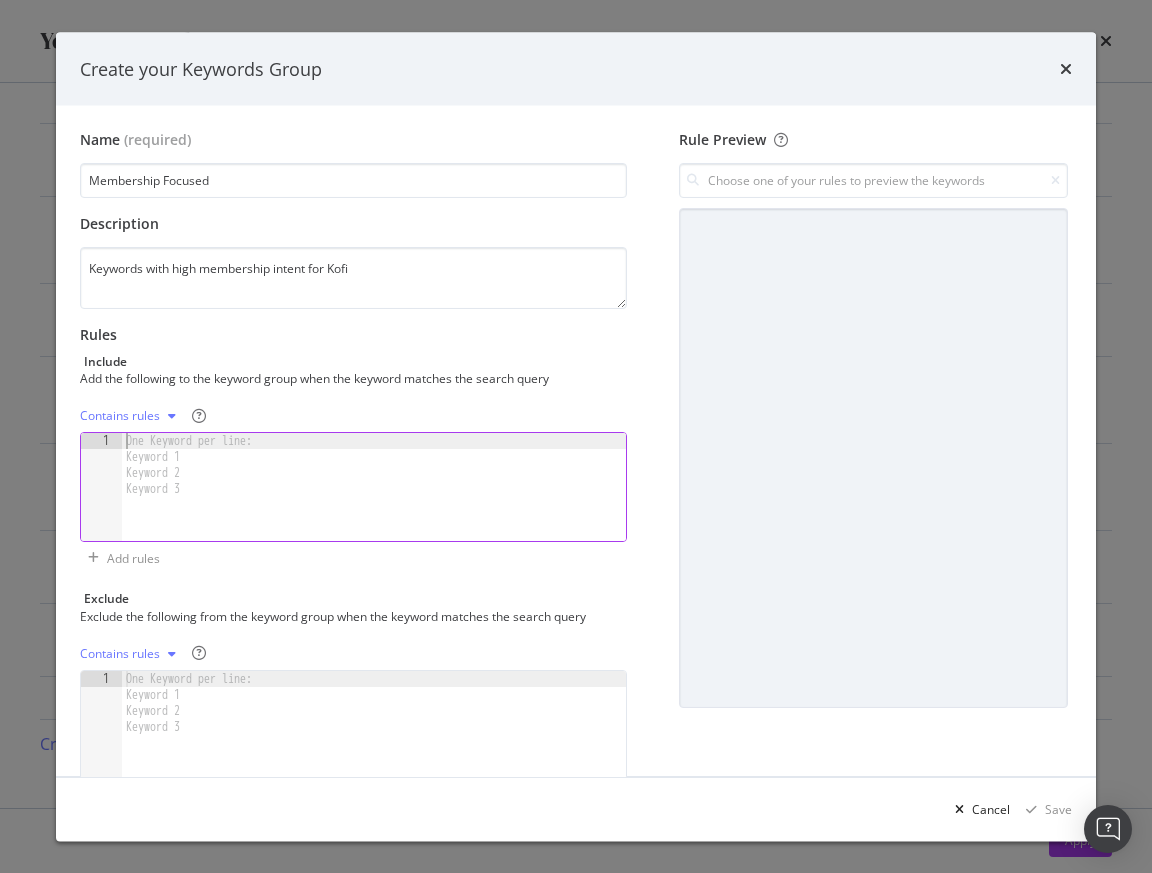 type on "audible.com free" 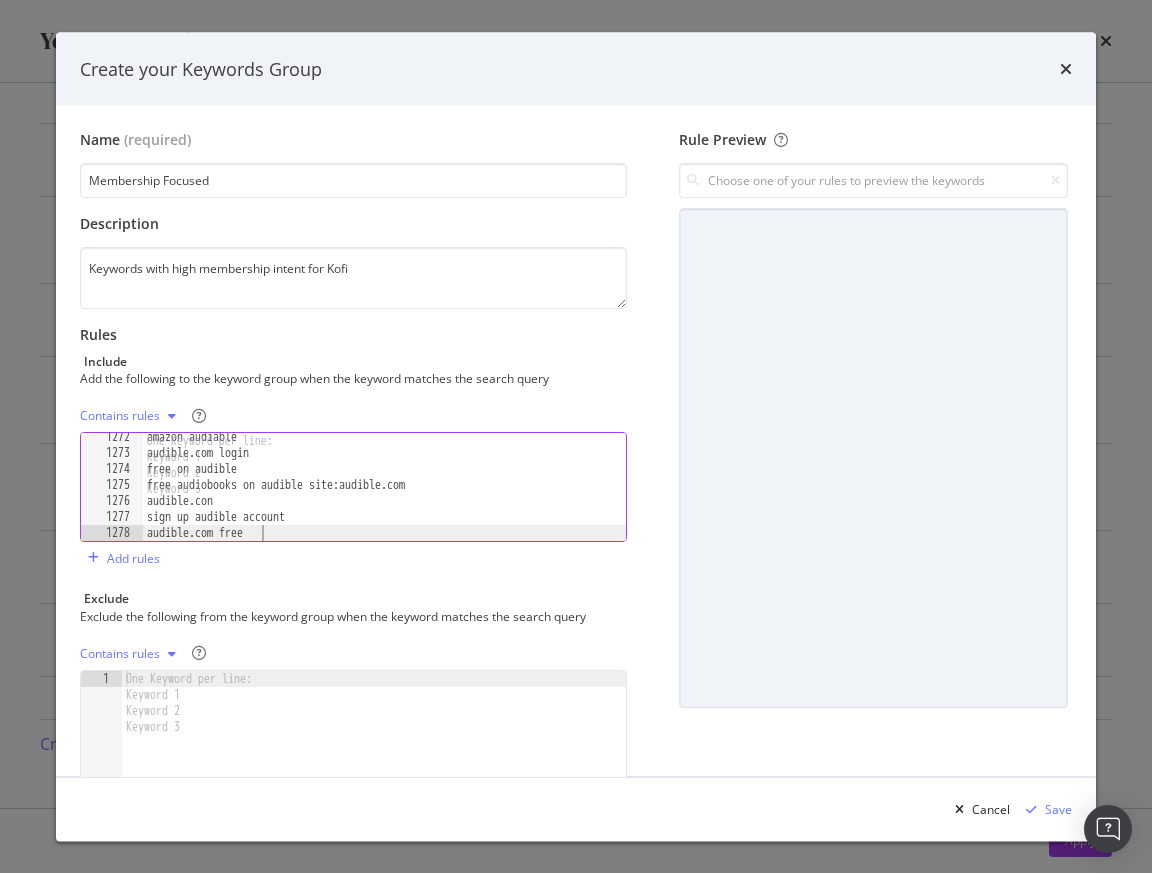 scroll, scrollTop: 20340, scrollLeft: 0, axis: vertical 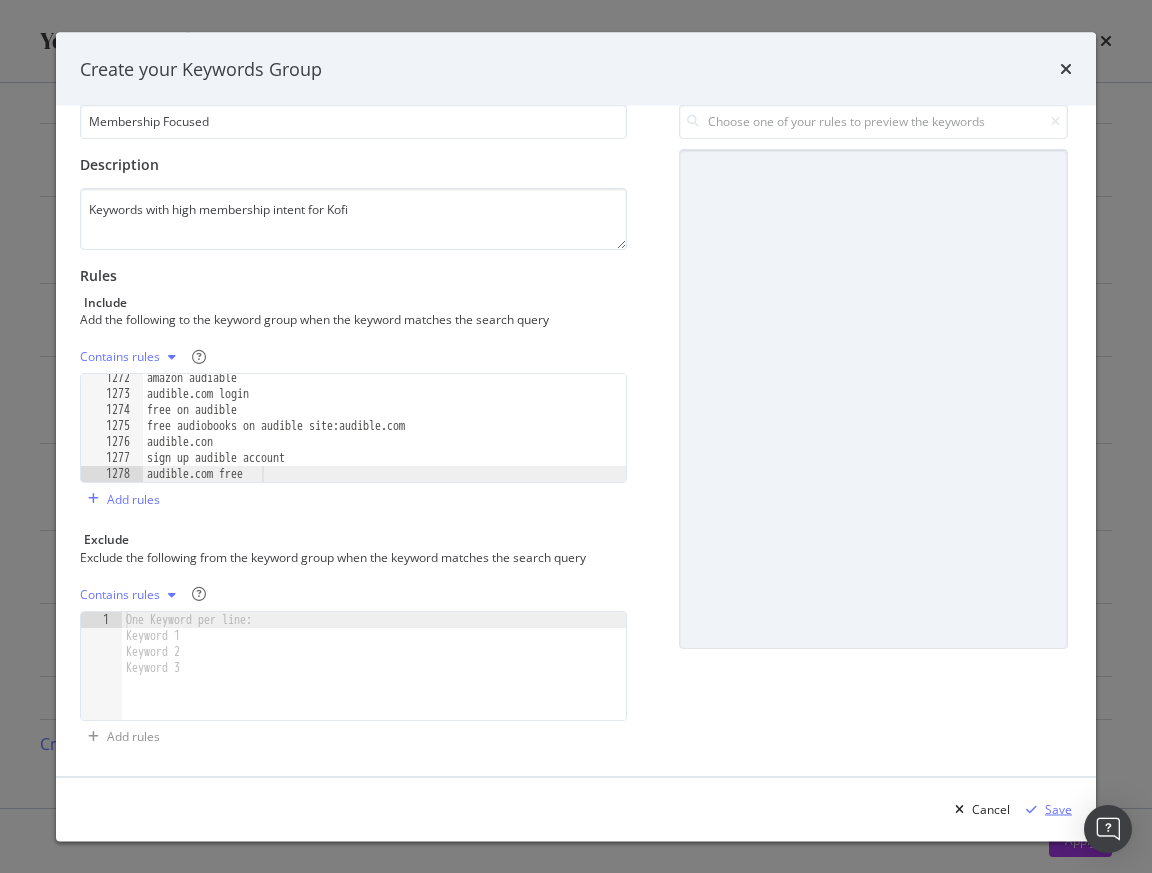 drag, startPoint x: 1056, startPoint y: 811, endPoint x: 759, endPoint y: 695, distance: 318.8495 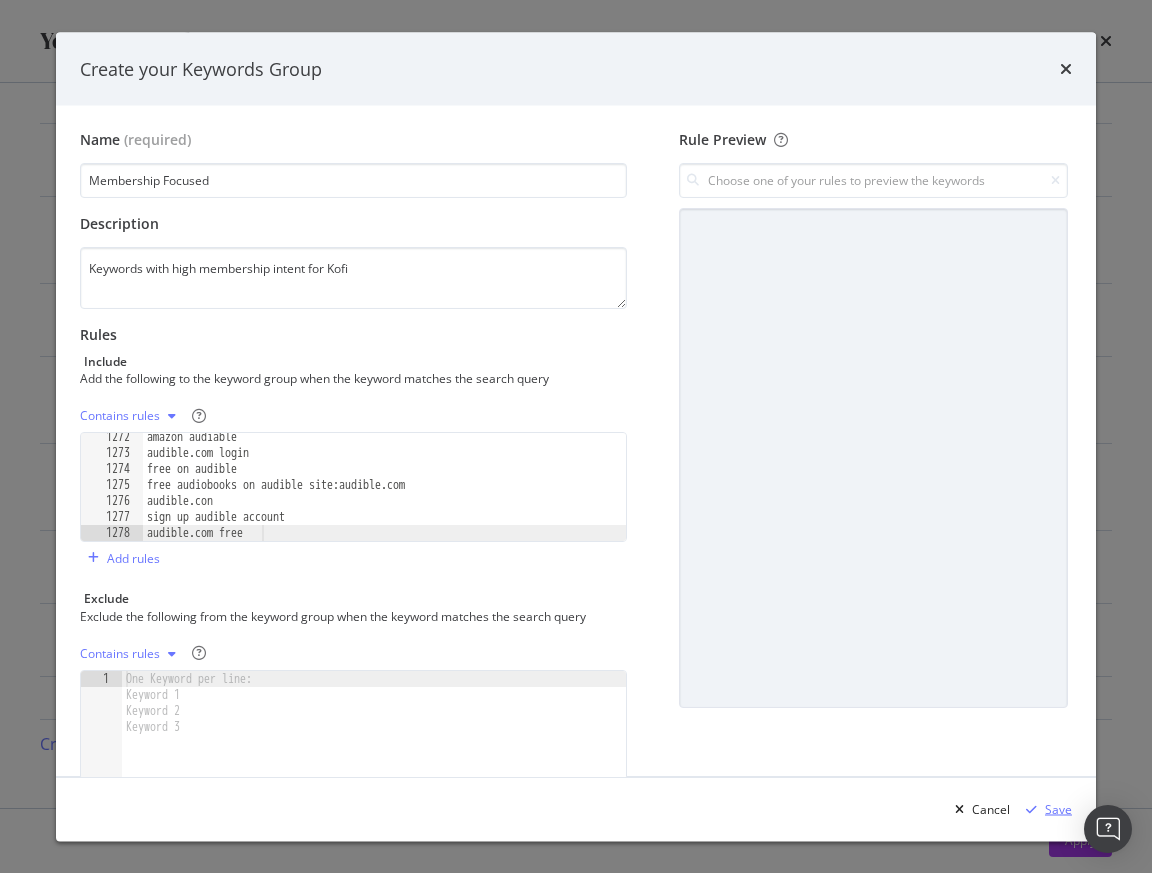click on "Save" at bounding box center (1058, 808) 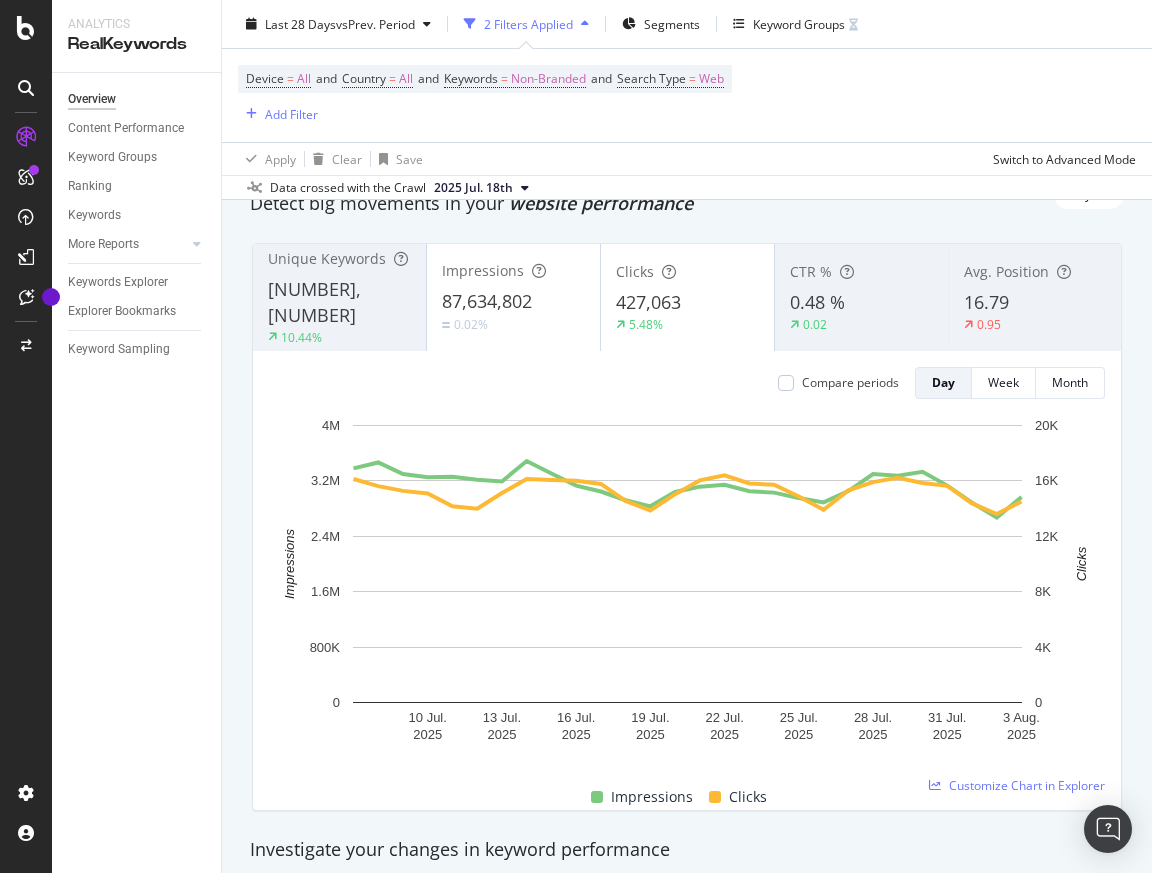 scroll, scrollTop: 0, scrollLeft: 0, axis: both 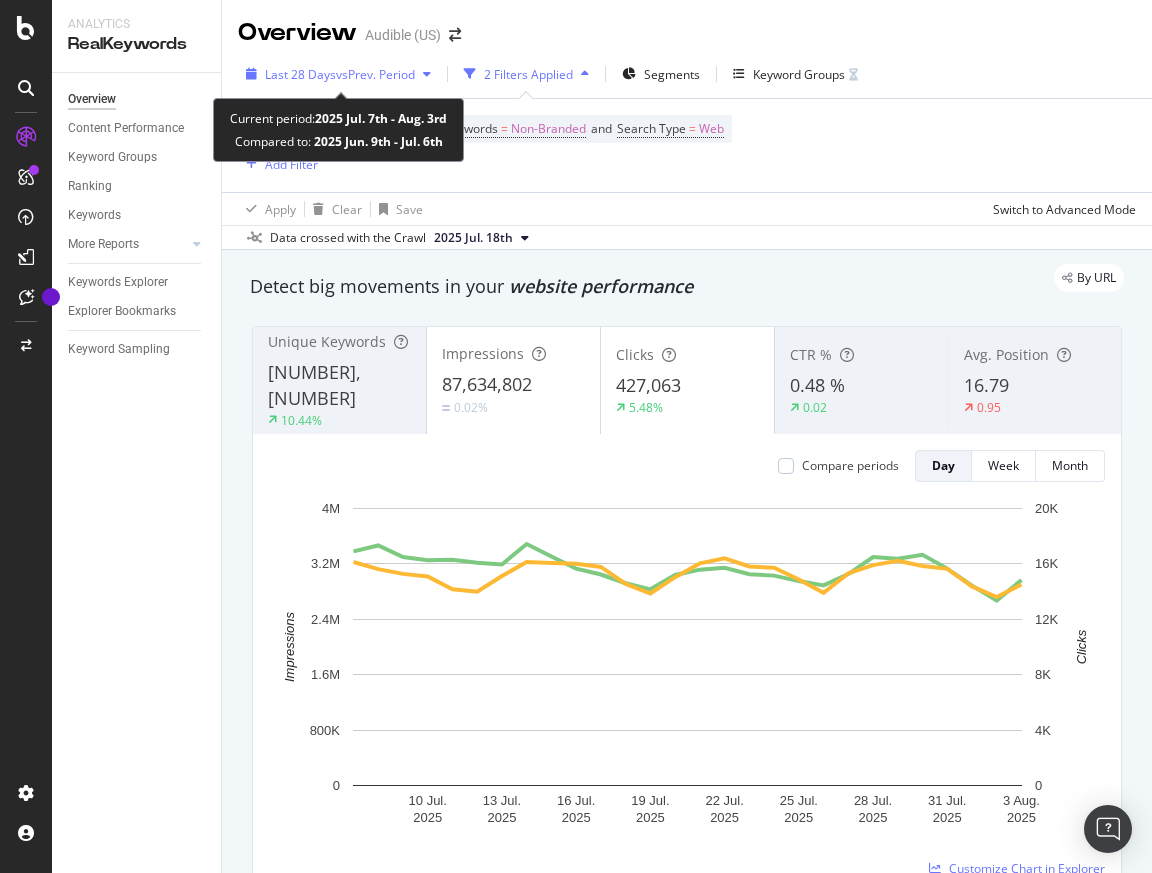 click on "vs  Prev. Period" at bounding box center (375, 74) 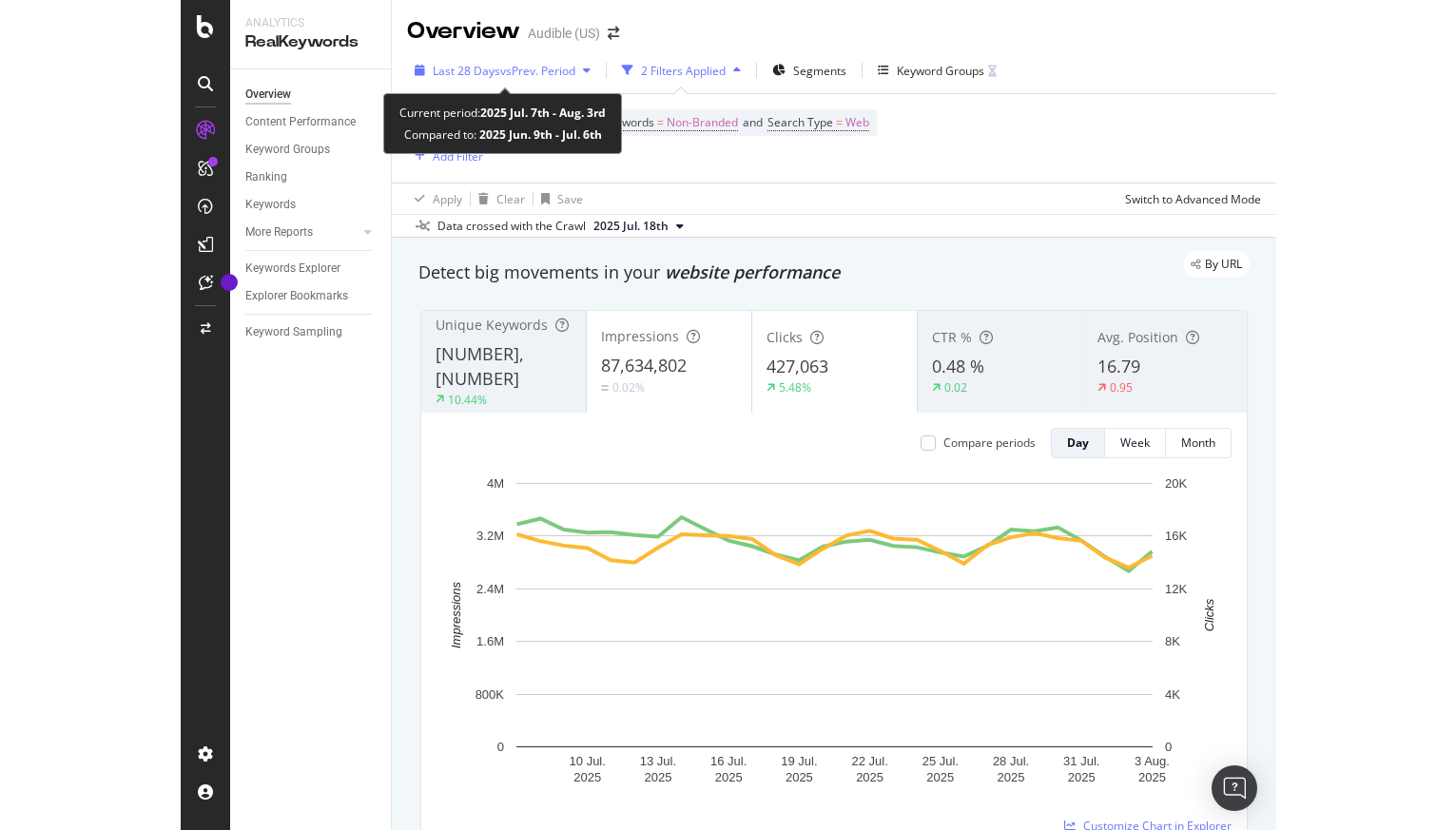 scroll, scrollTop: 0, scrollLeft: 0, axis: both 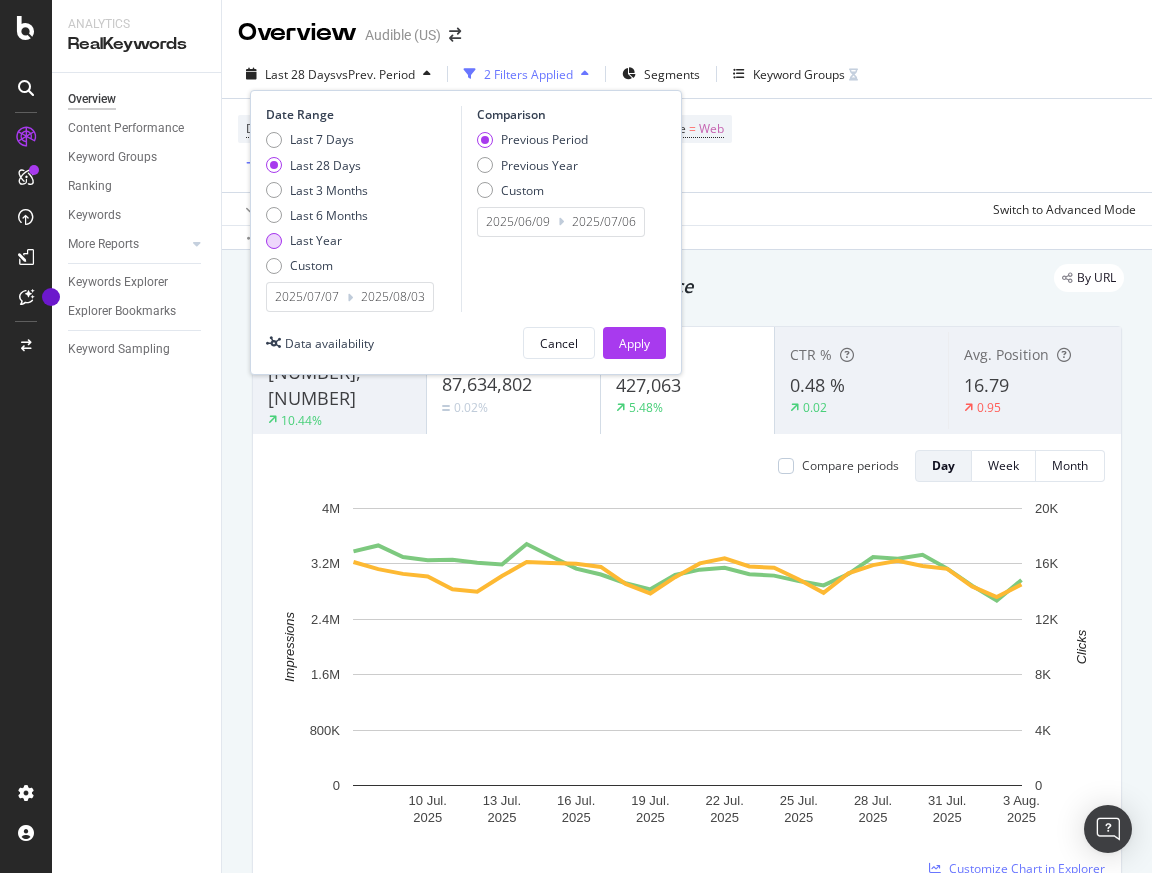 click at bounding box center [274, 241] 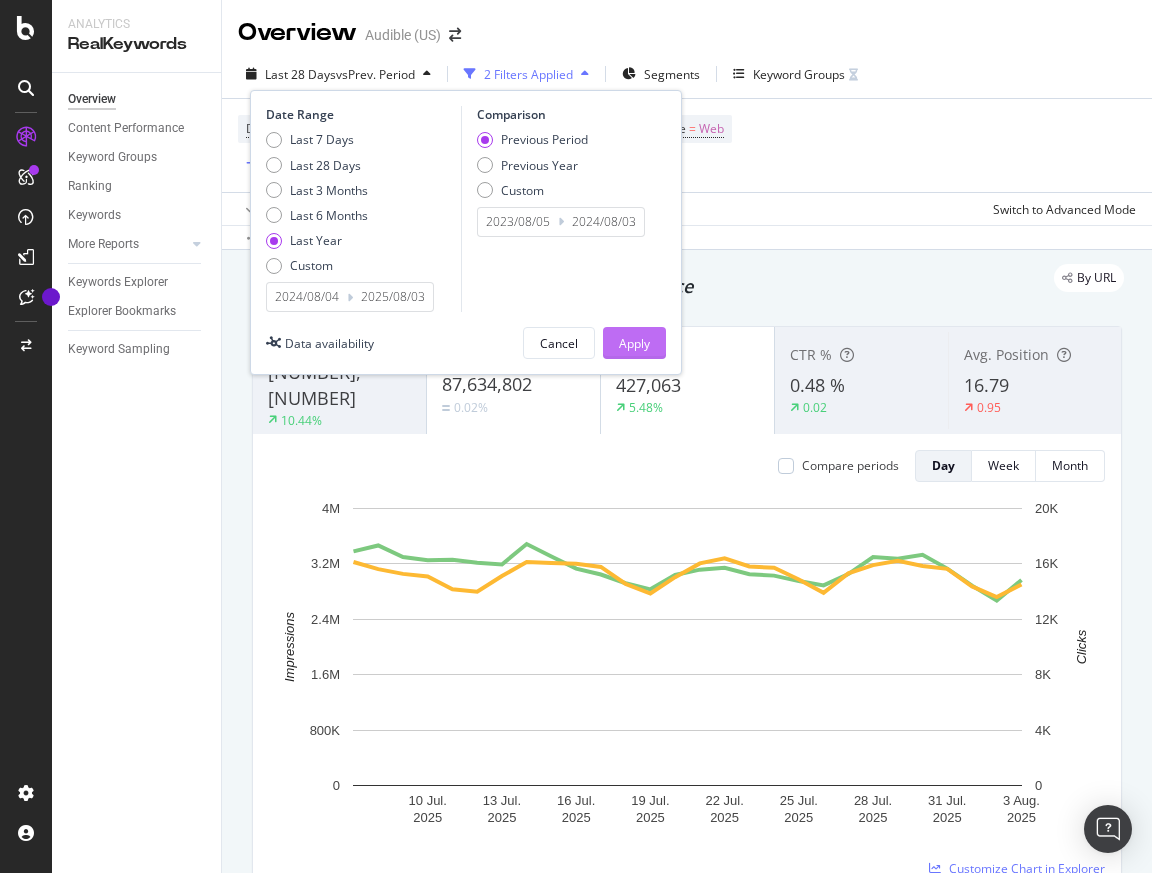 click on "Apply" at bounding box center [634, 343] 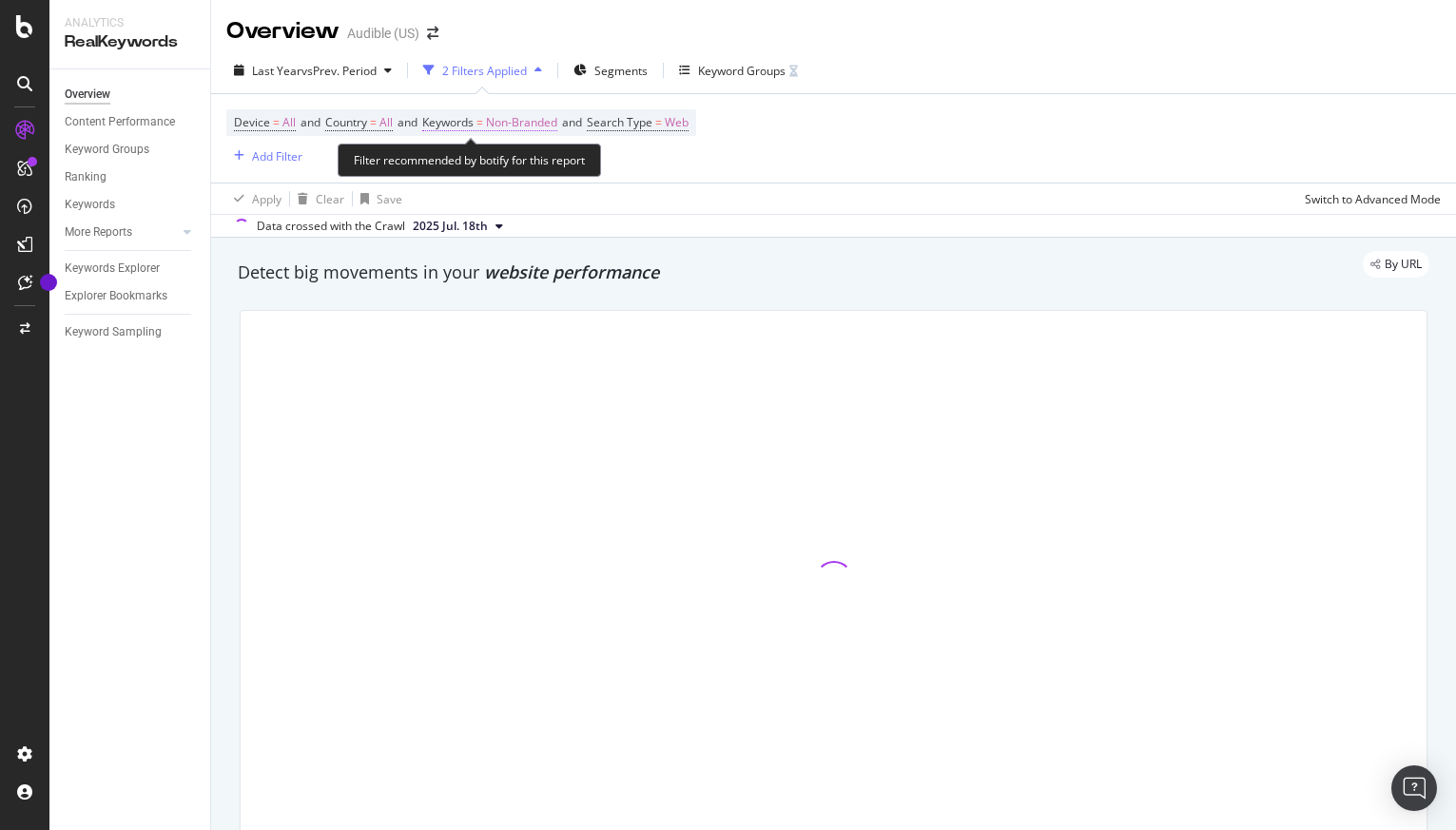 click on "Non-Branded" at bounding box center (521, 123) 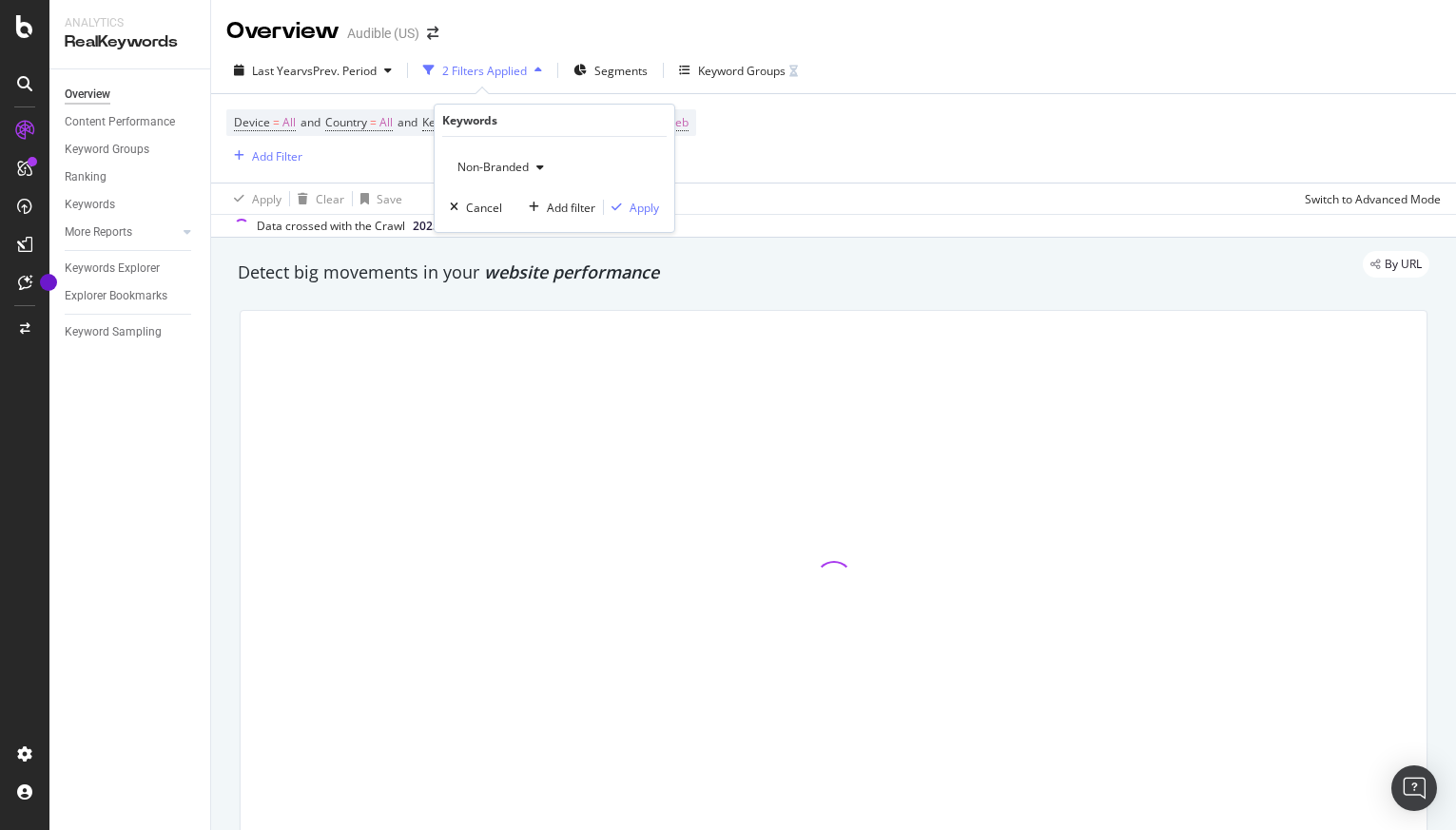 click on "Non-Branded" at bounding box center [489, 166] 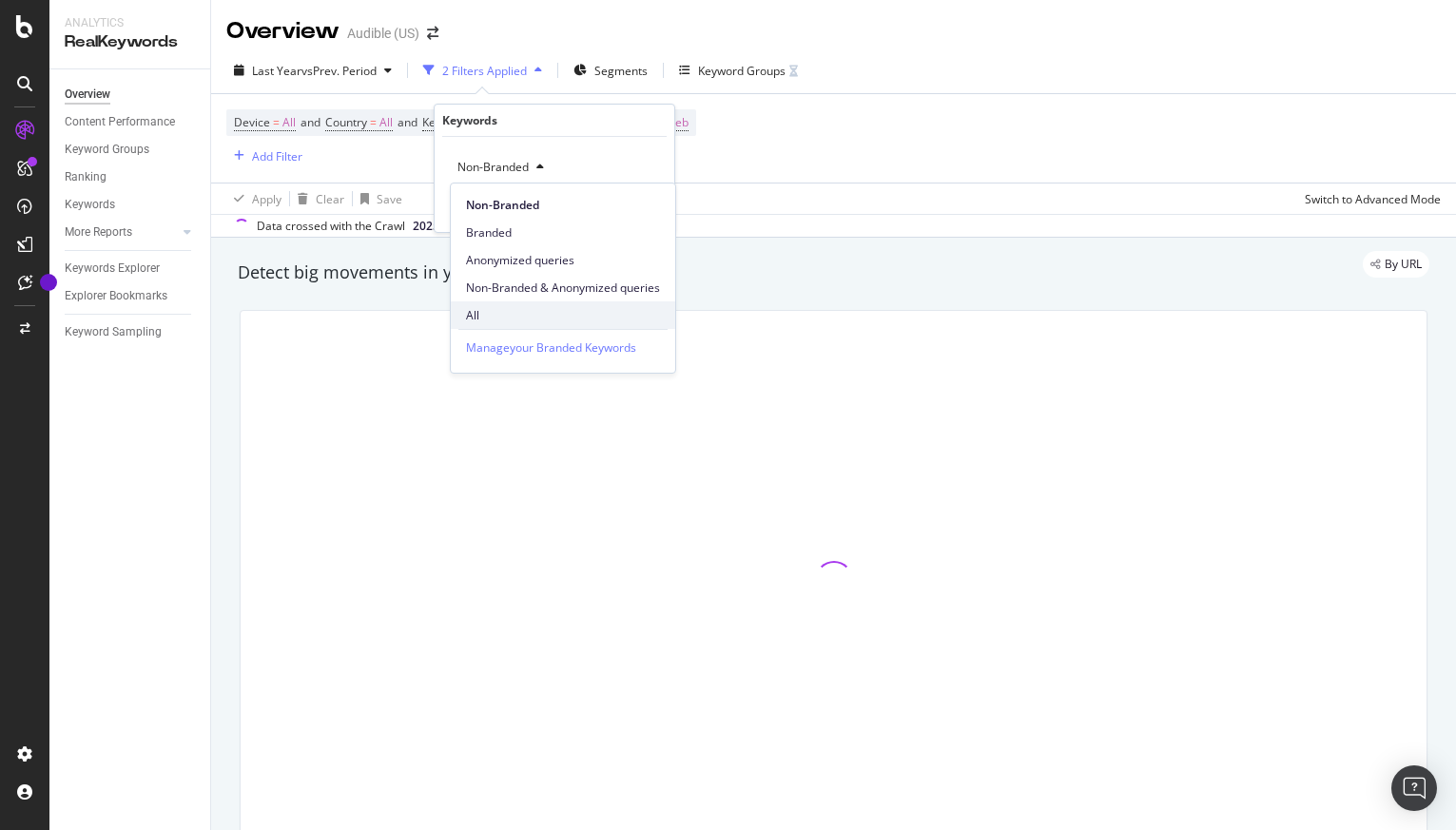 click on "All" at bounding box center (563, 316) 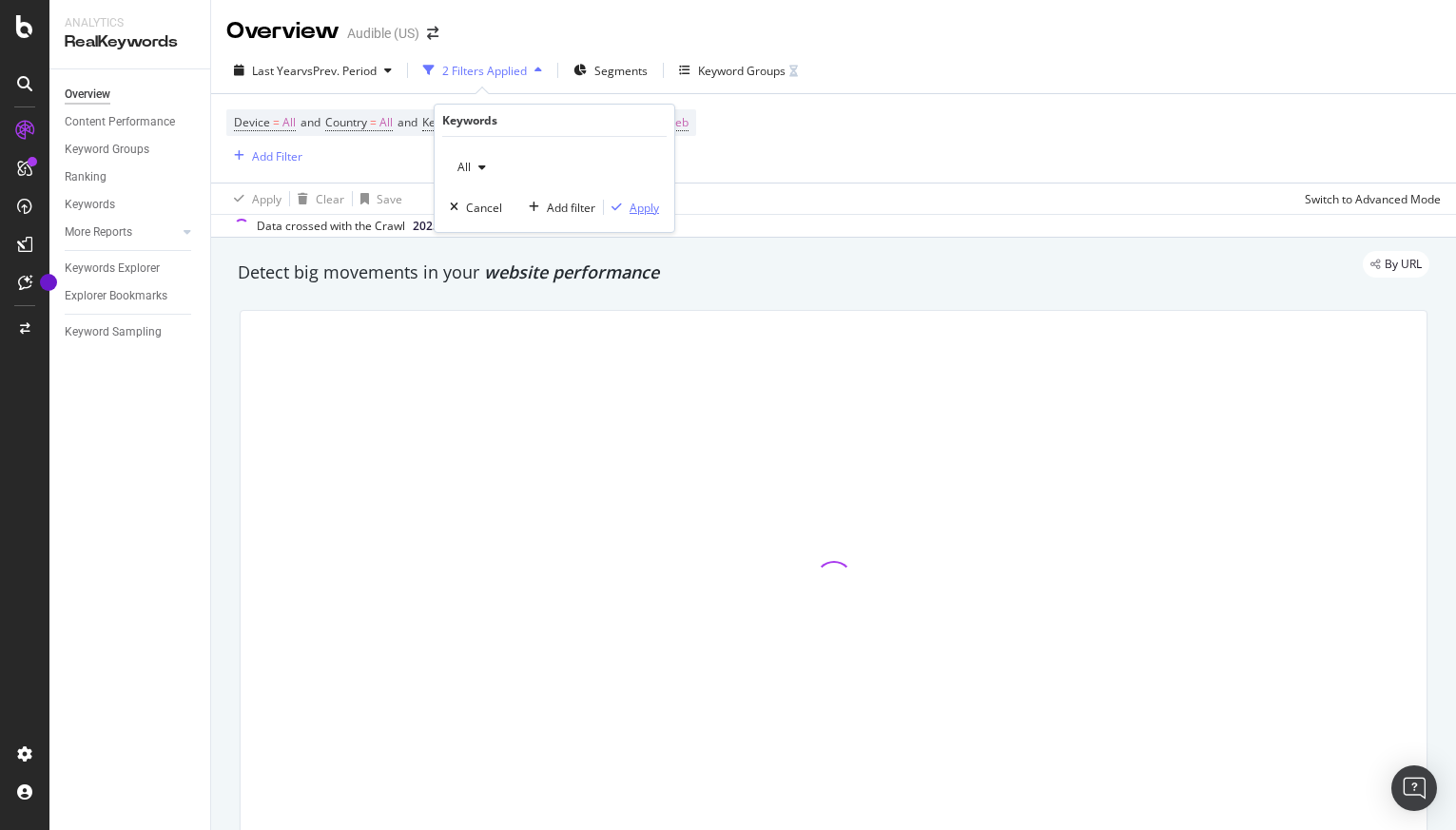 click on "Apply" at bounding box center [644, 207] 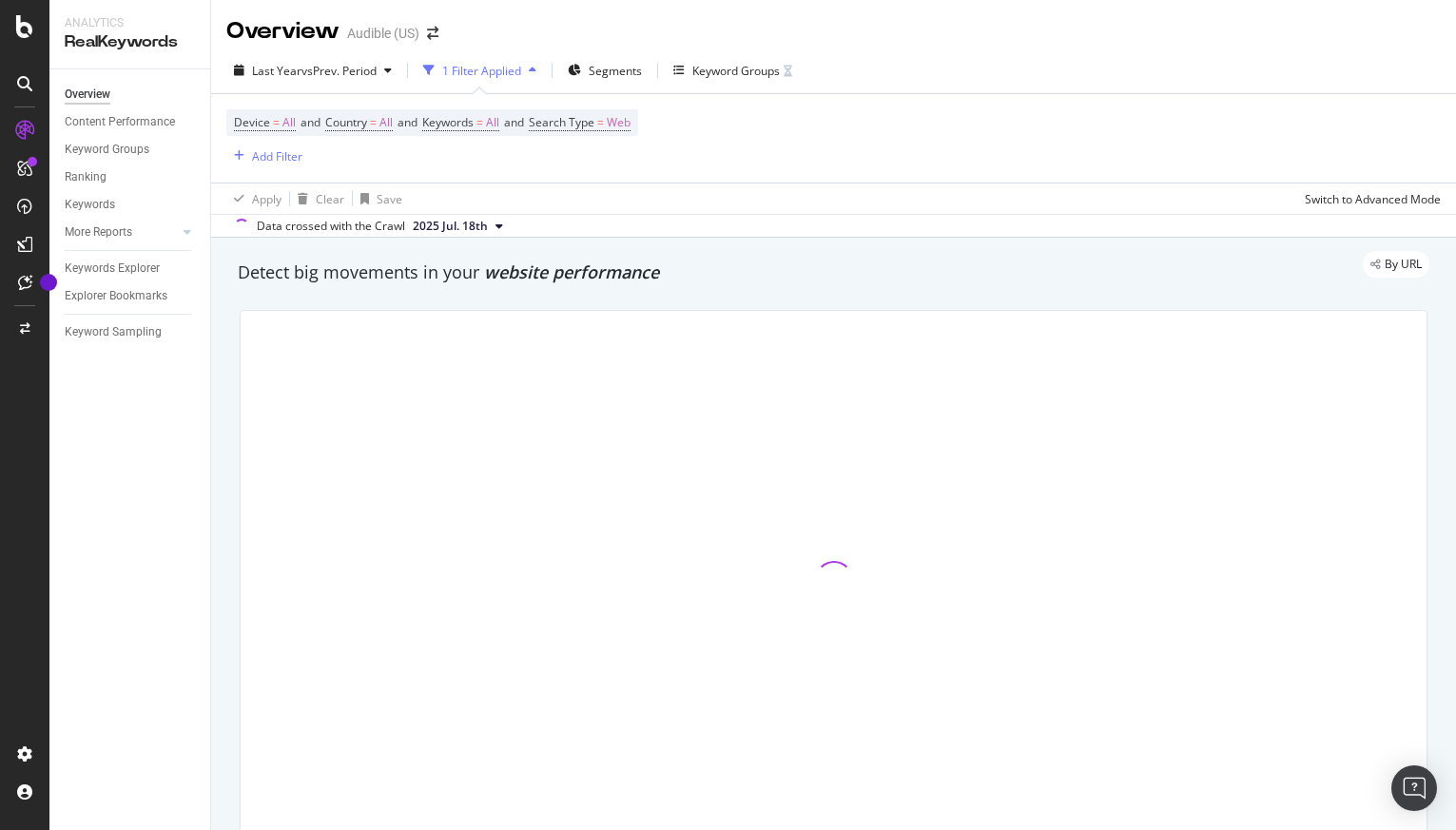click on "1 Filter Applied" at bounding box center (481, 70) 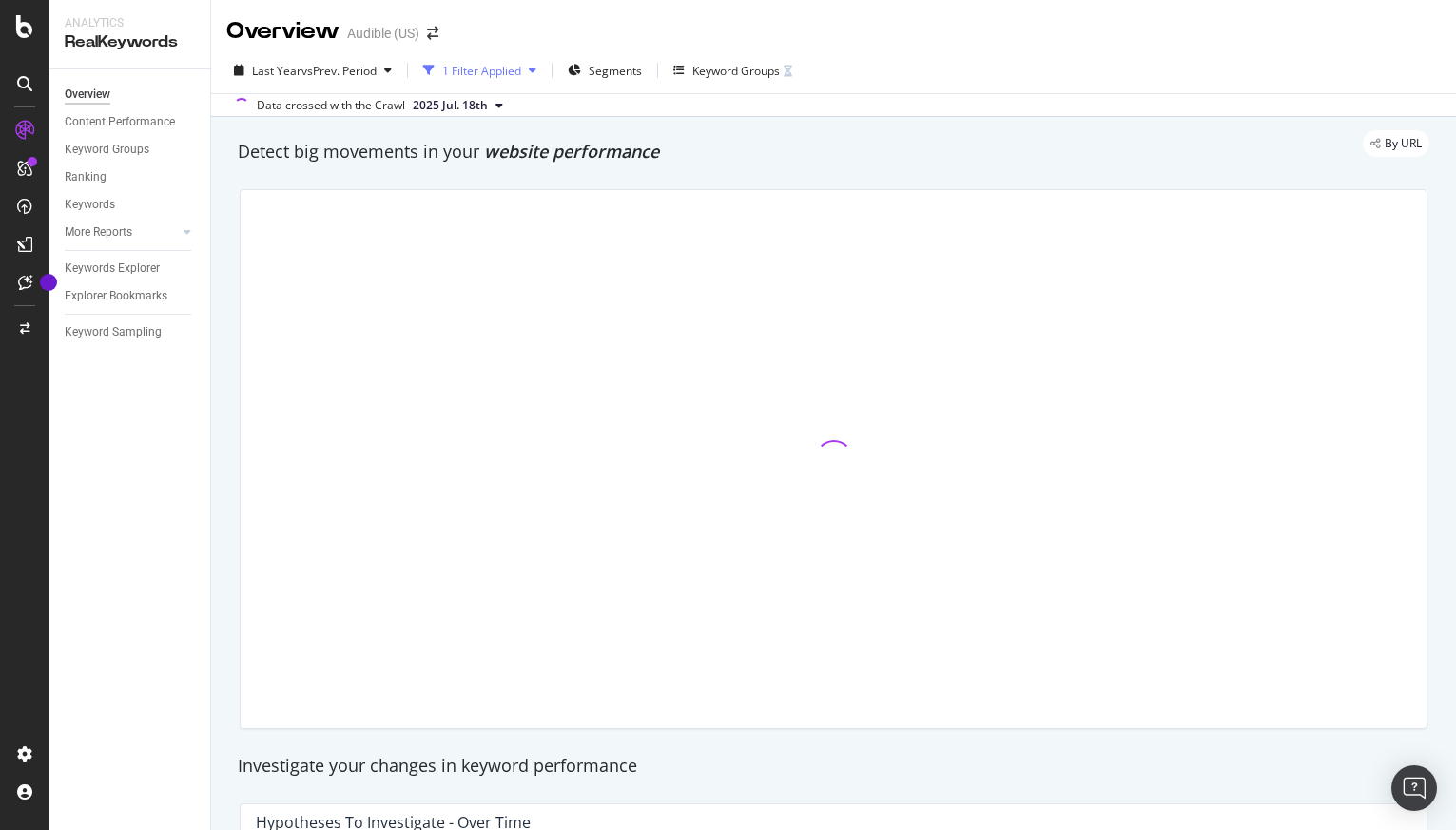 click on "1 Filter Applied" at bounding box center (481, 70) 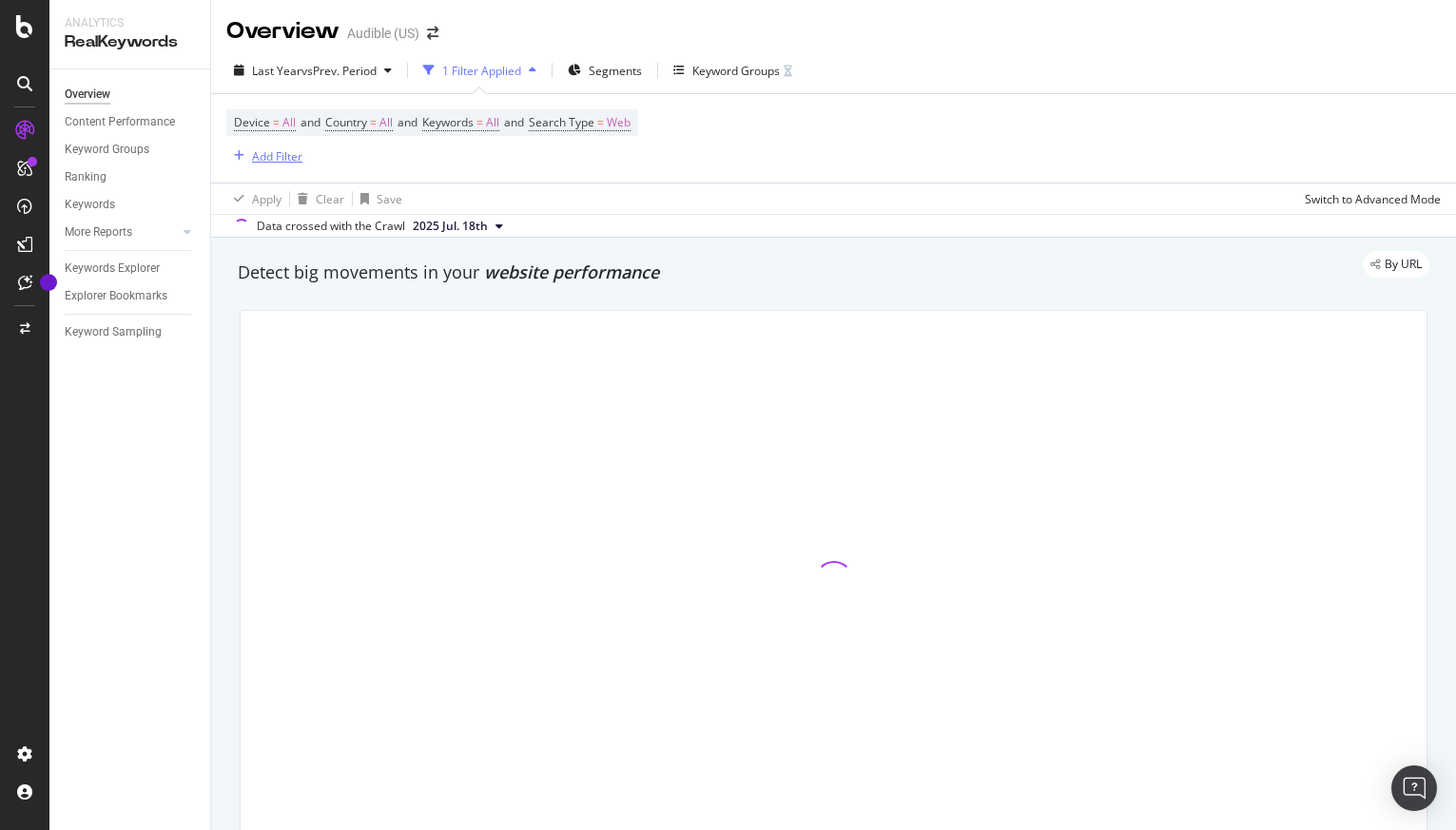 click on "Add Filter" at bounding box center [277, 156] 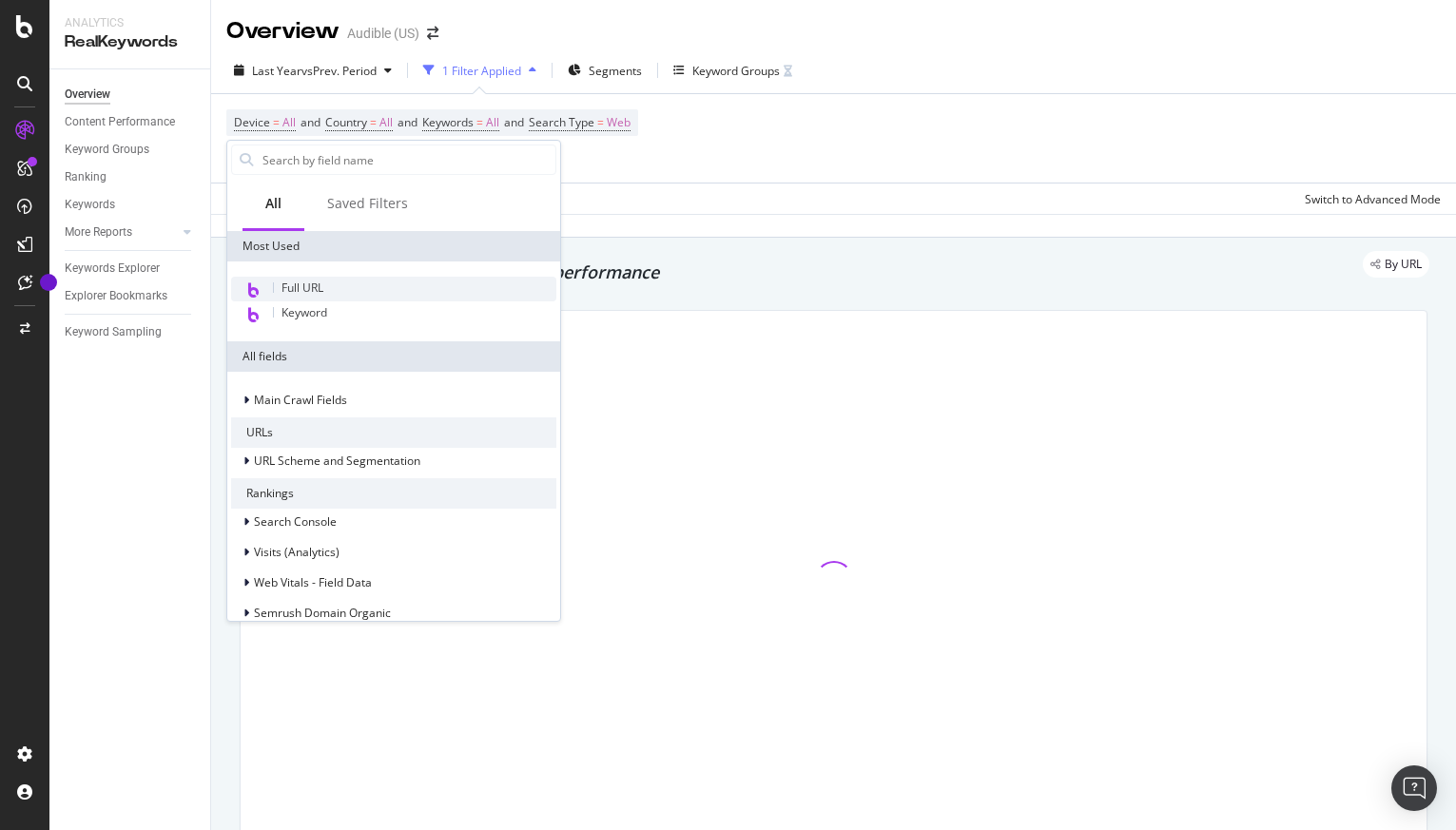 click on "Full URL" at bounding box center (302, 287) 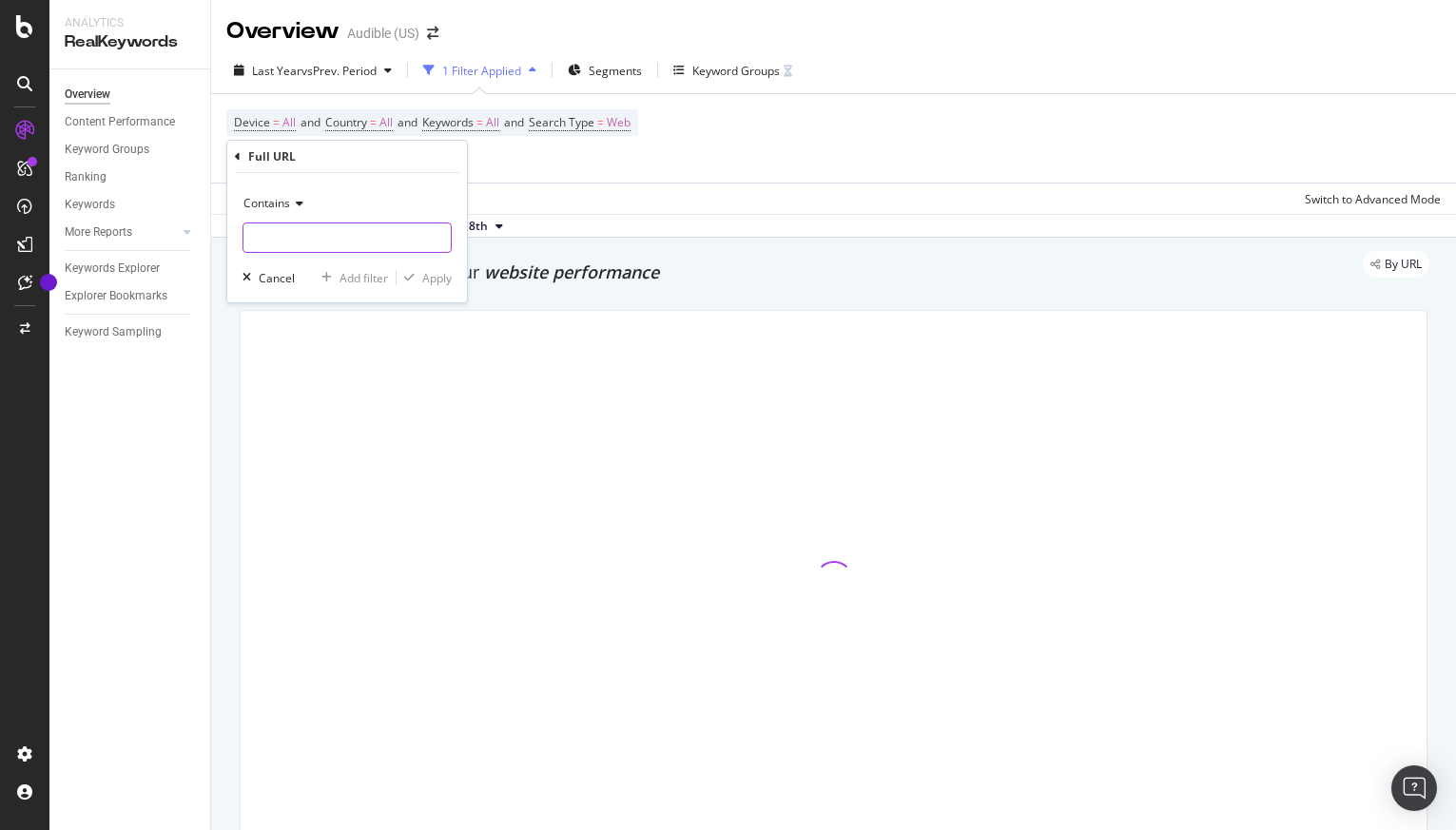 click at bounding box center (347, 238) 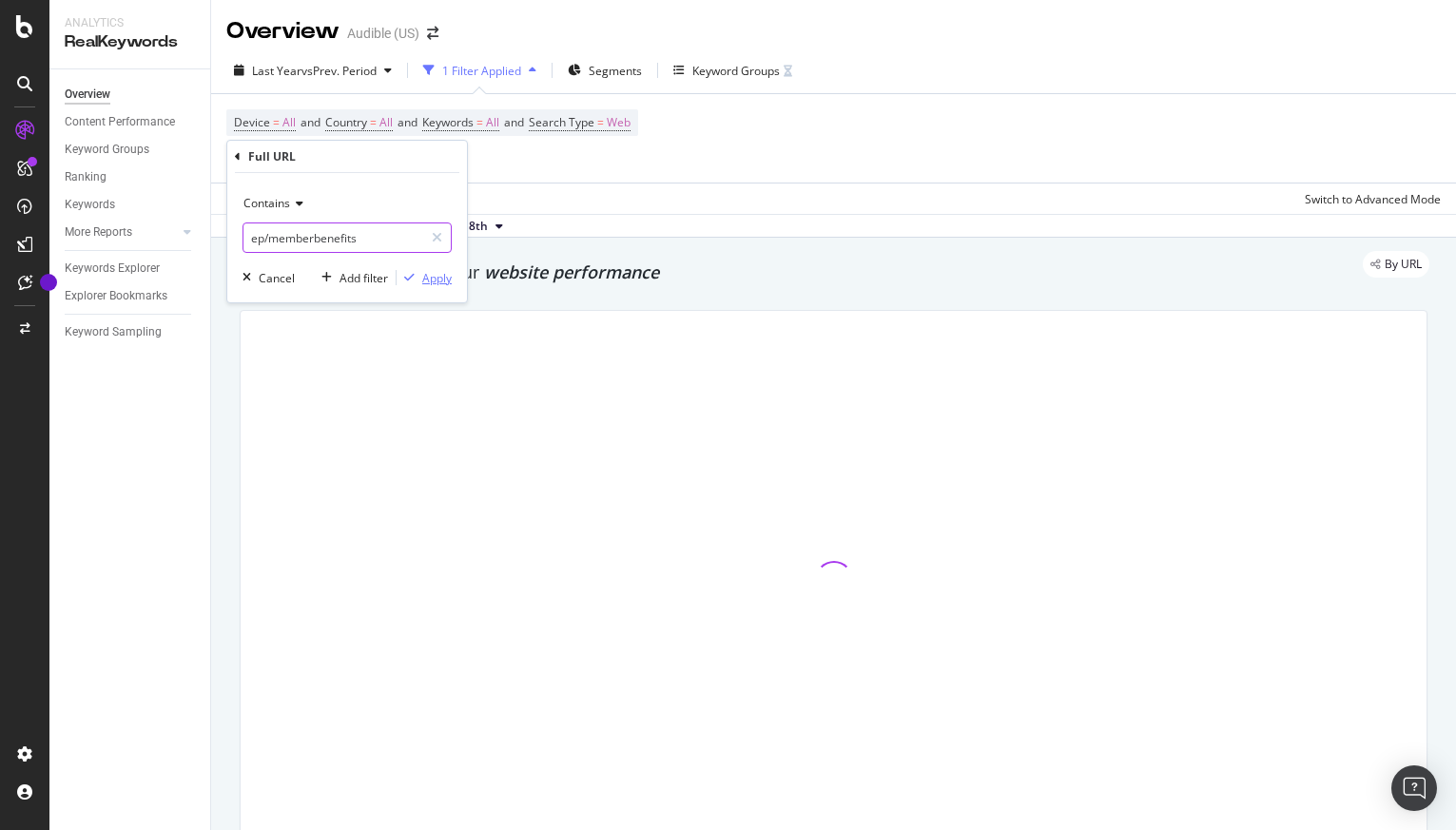 type on "ep/memberbenefits" 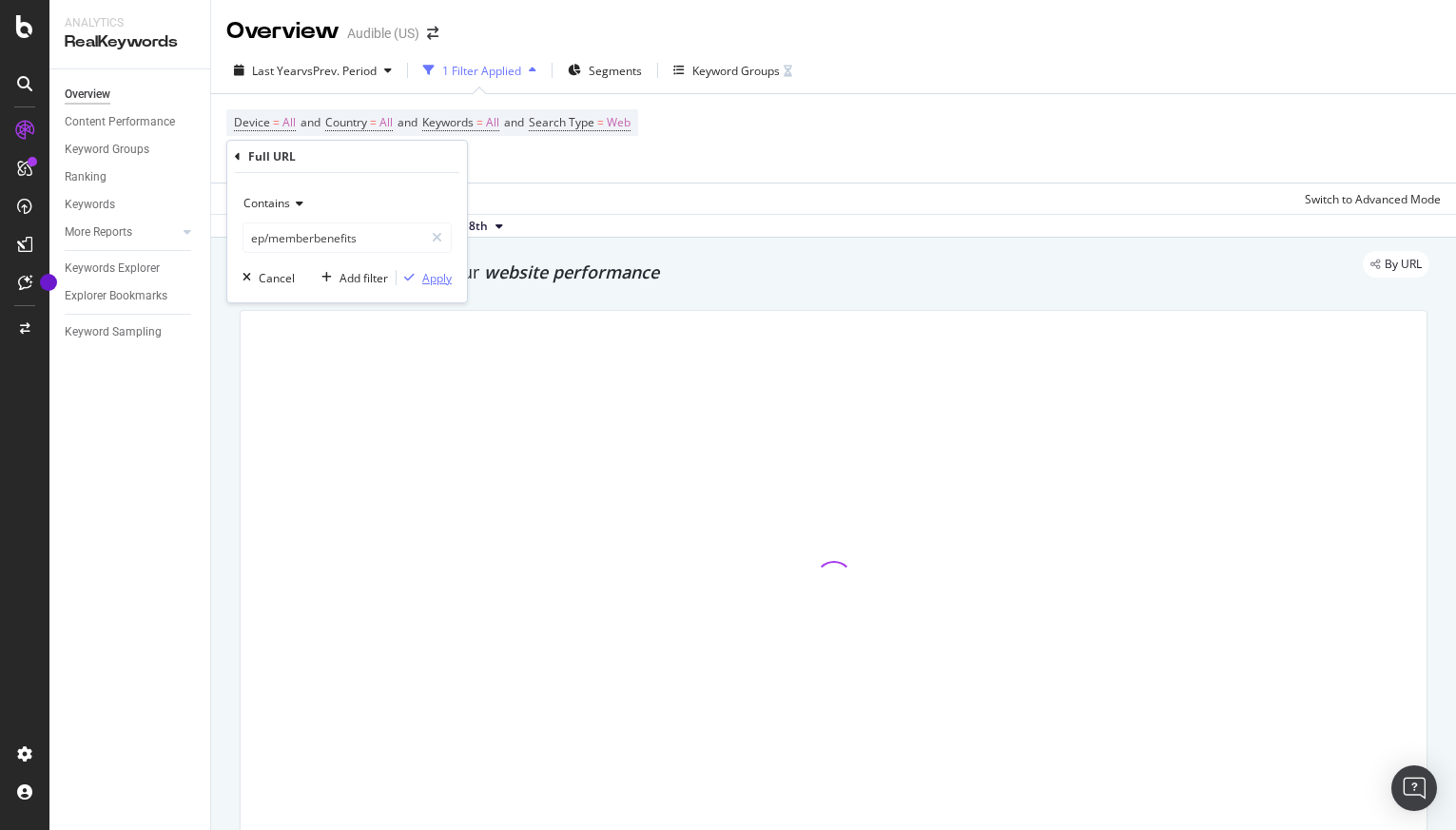 click on "Apply" at bounding box center [437, 278] 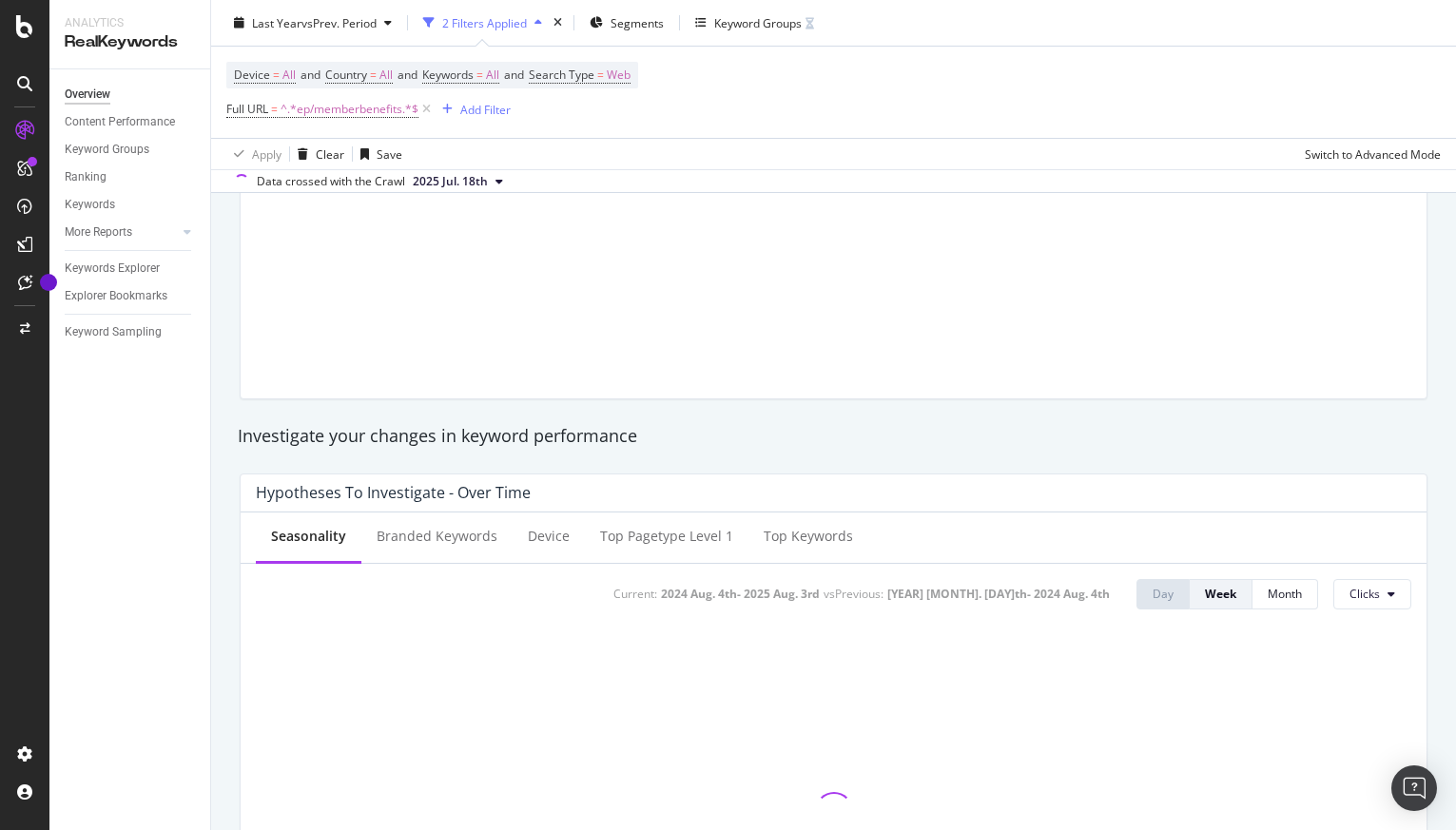 scroll, scrollTop: 0, scrollLeft: 0, axis: both 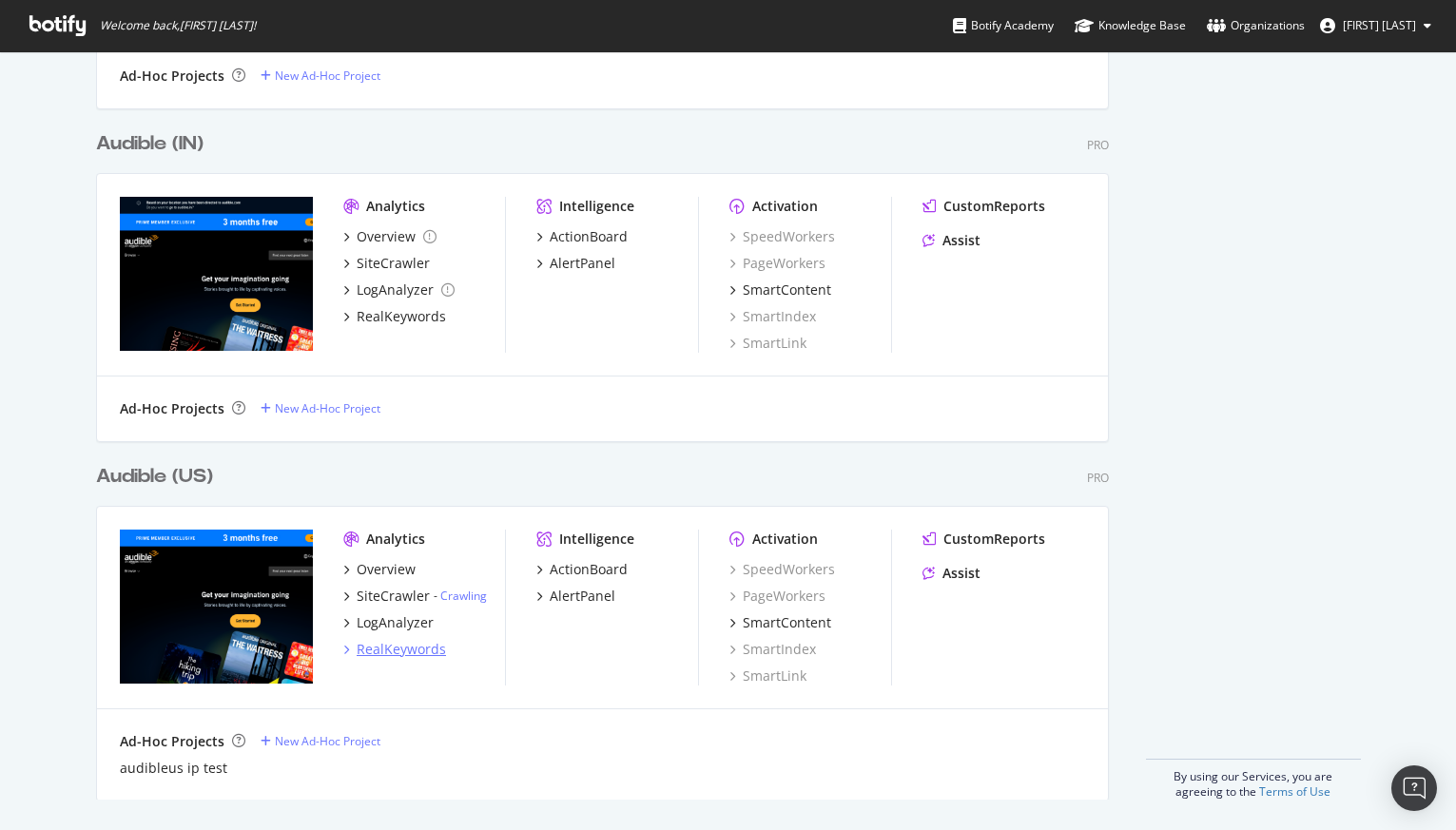 click on "RealKeywords" at bounding box center [401, 649] 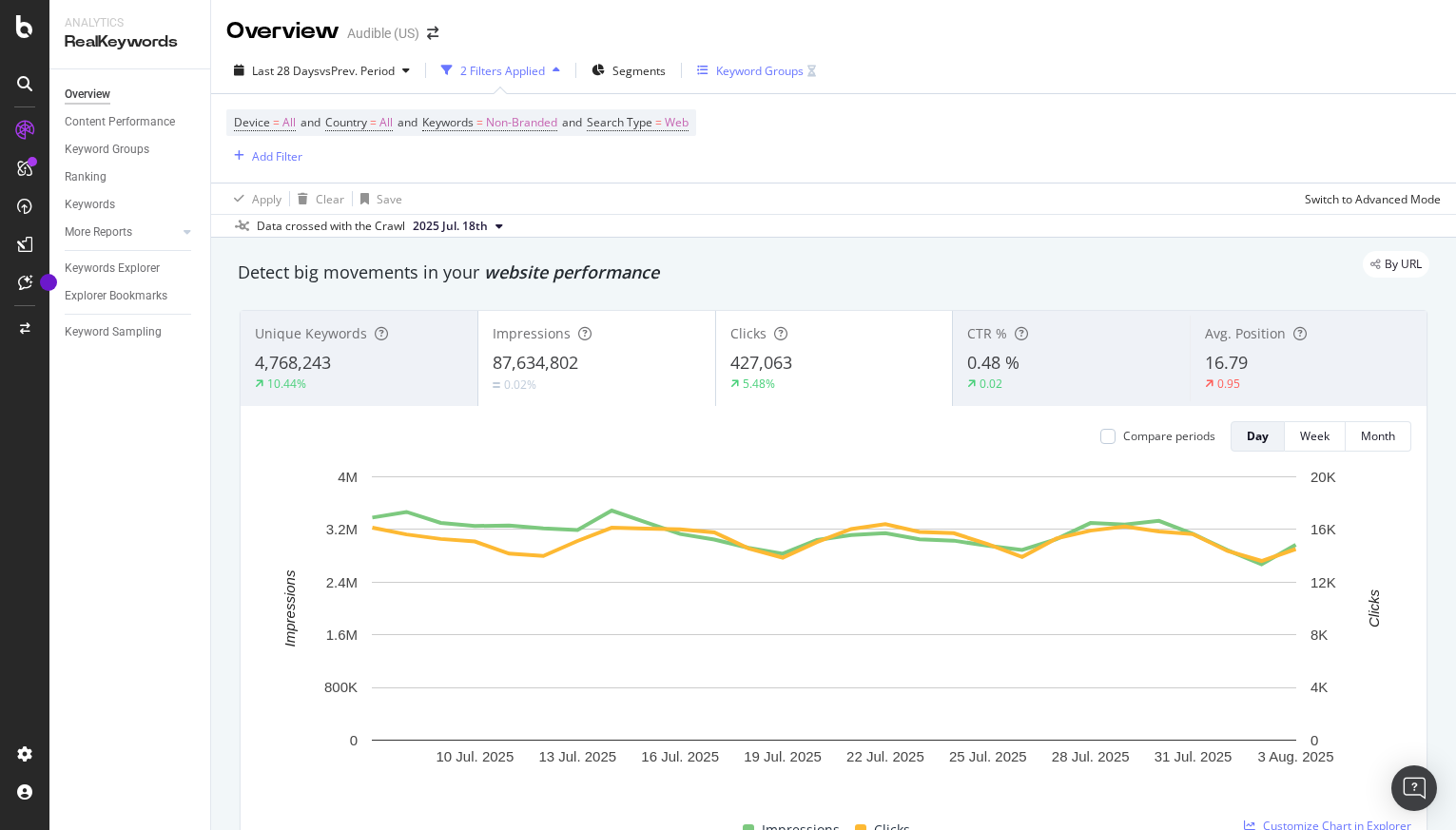 click on "Keyword Groups" at bounding box center [760, 70] 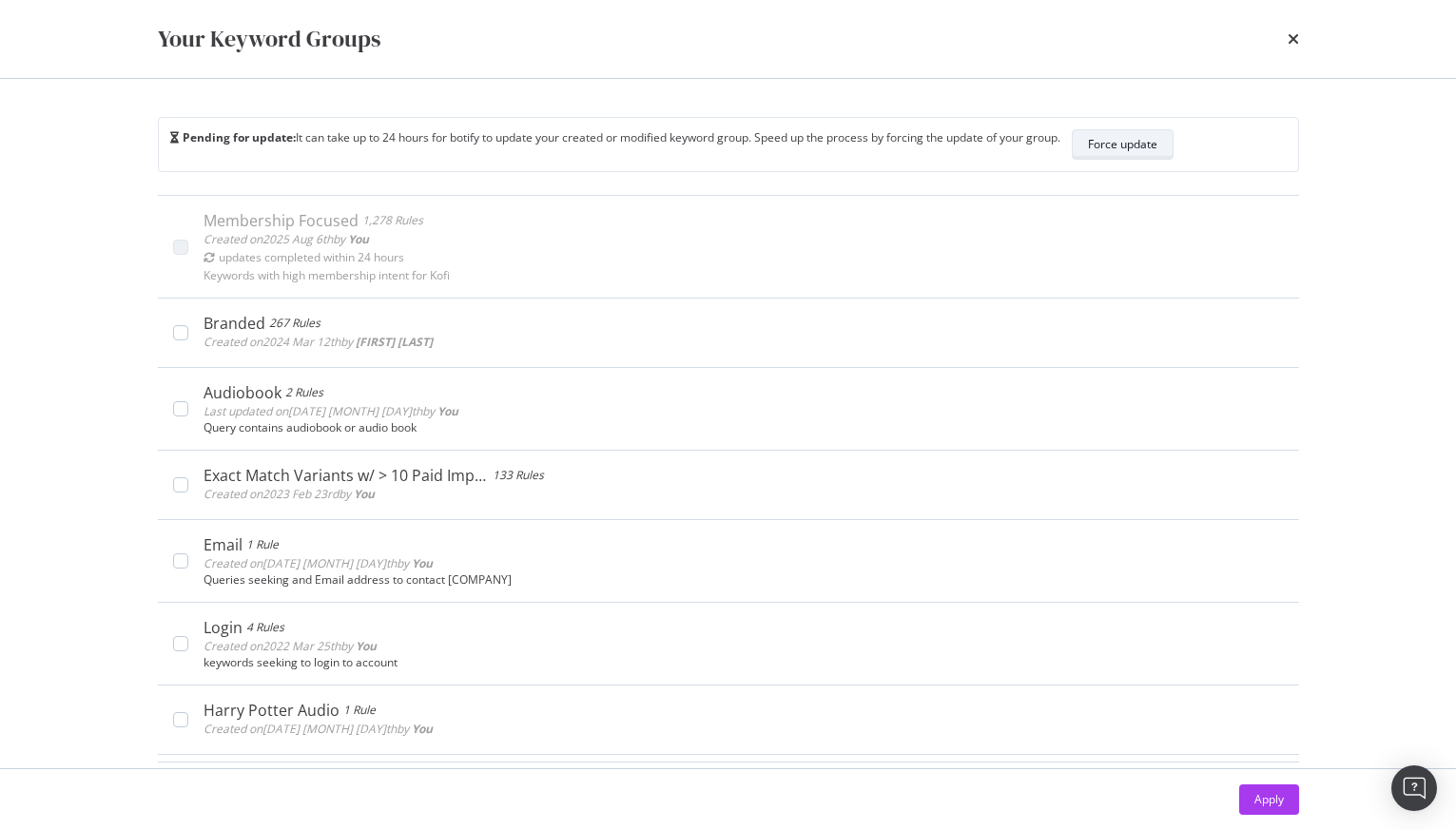 click on "Force update" at bounding box center (1122, 145) 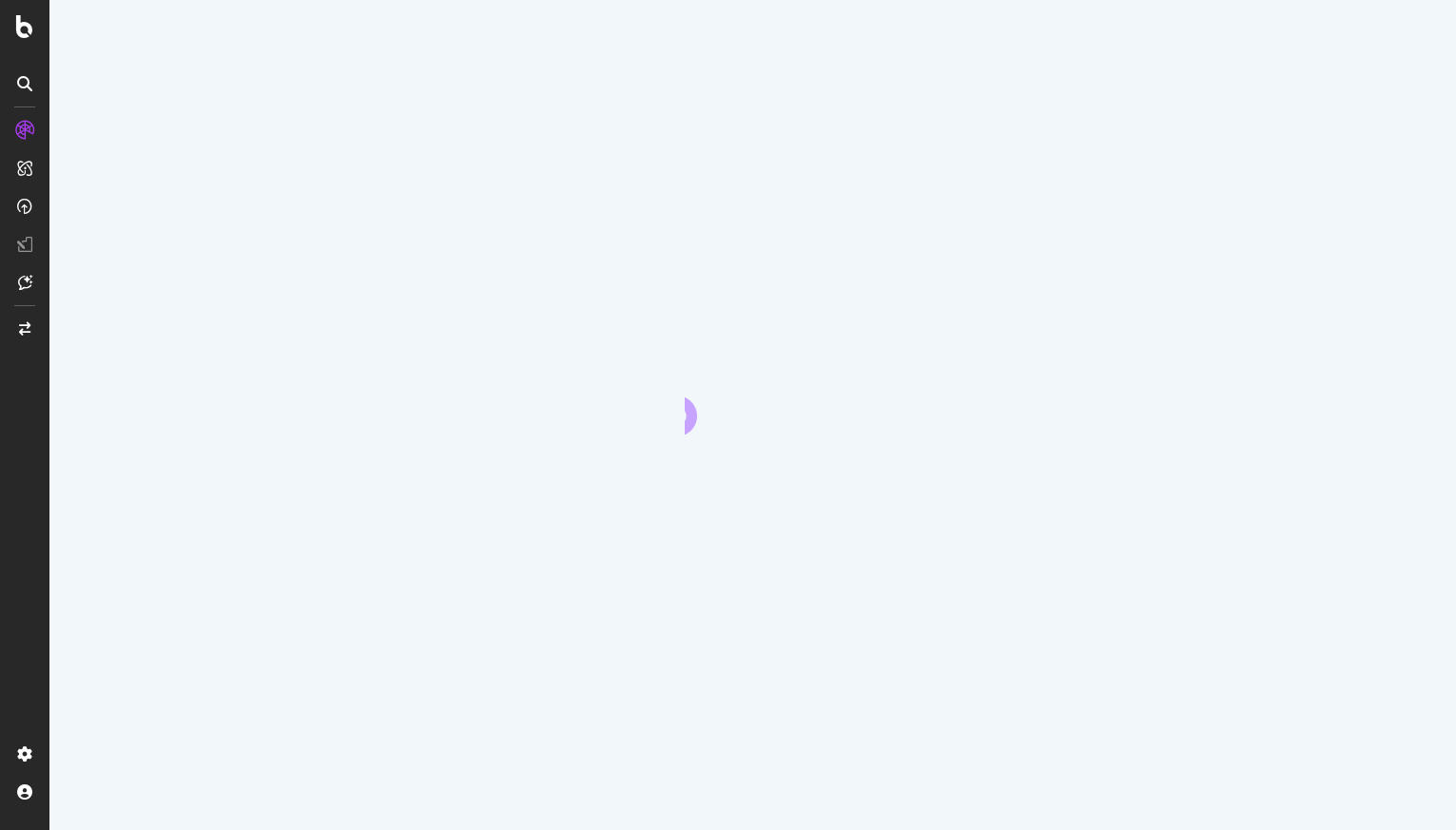 scroll, scrollTop: 0, scrollLeft: 0, axis: both 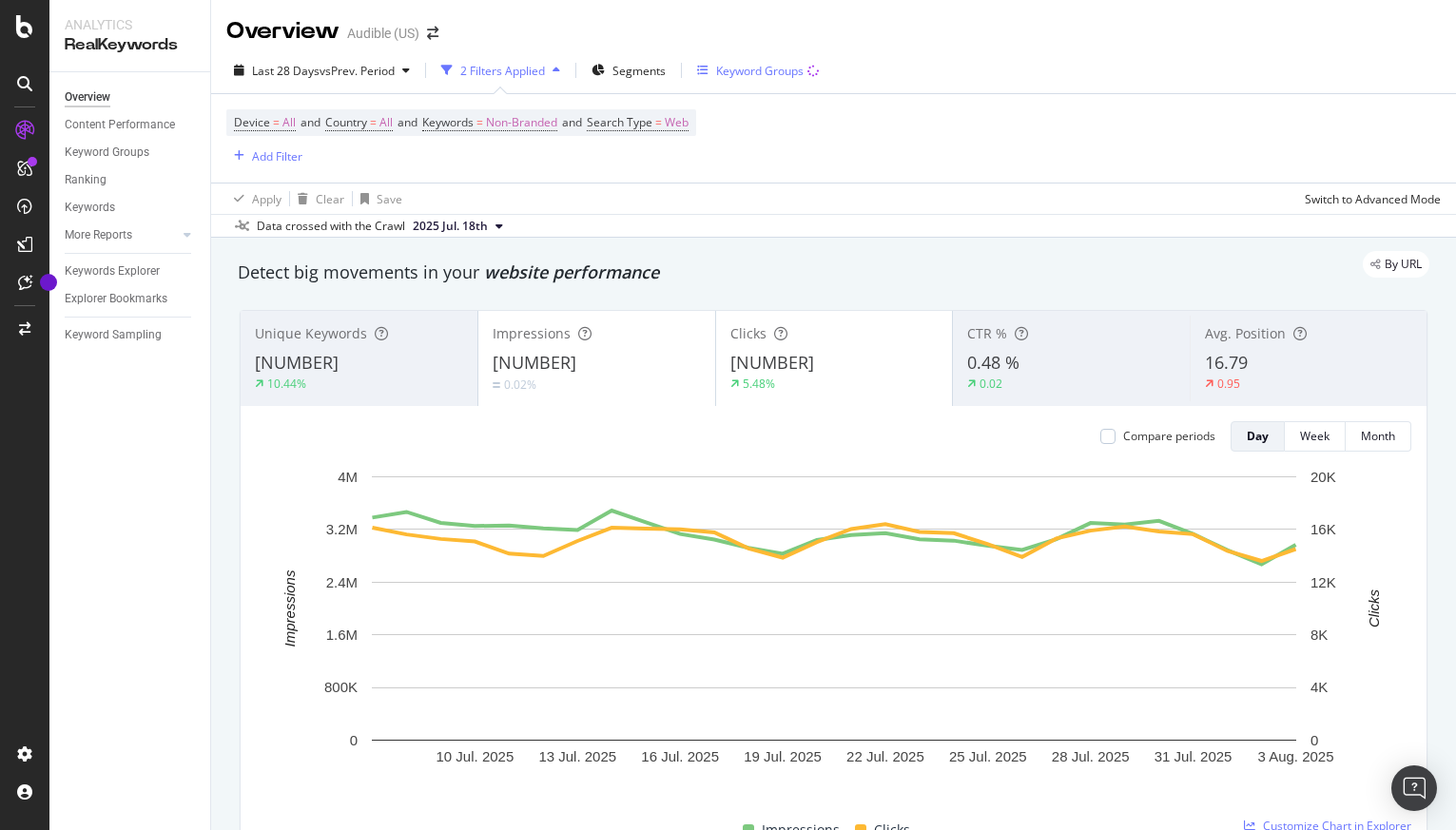 click on "Keyword Groups" at bounding box center (760, 70) 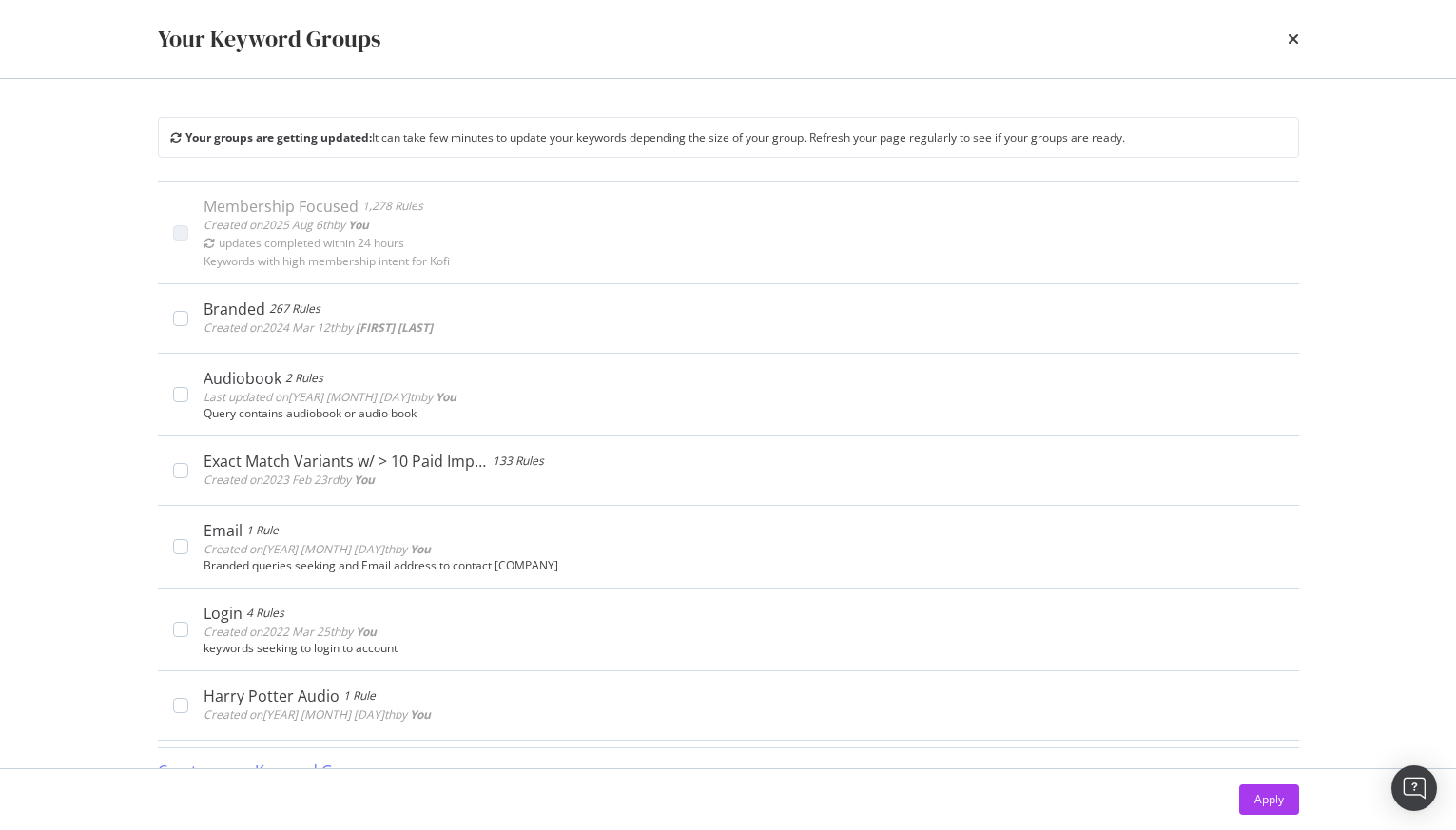 scroll, scrollTop: 26, scrollLeft: 0, axis: vertical 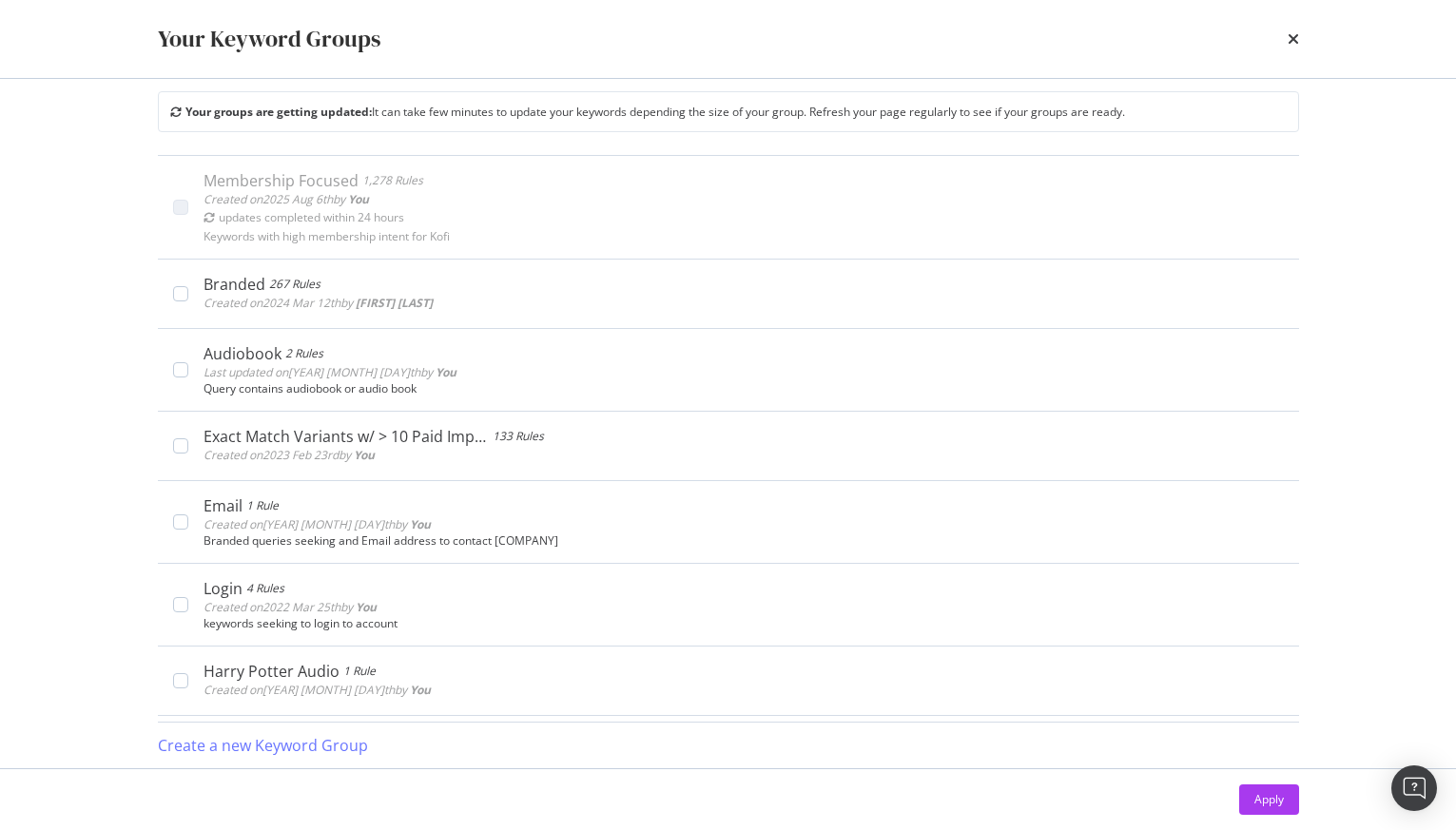 type 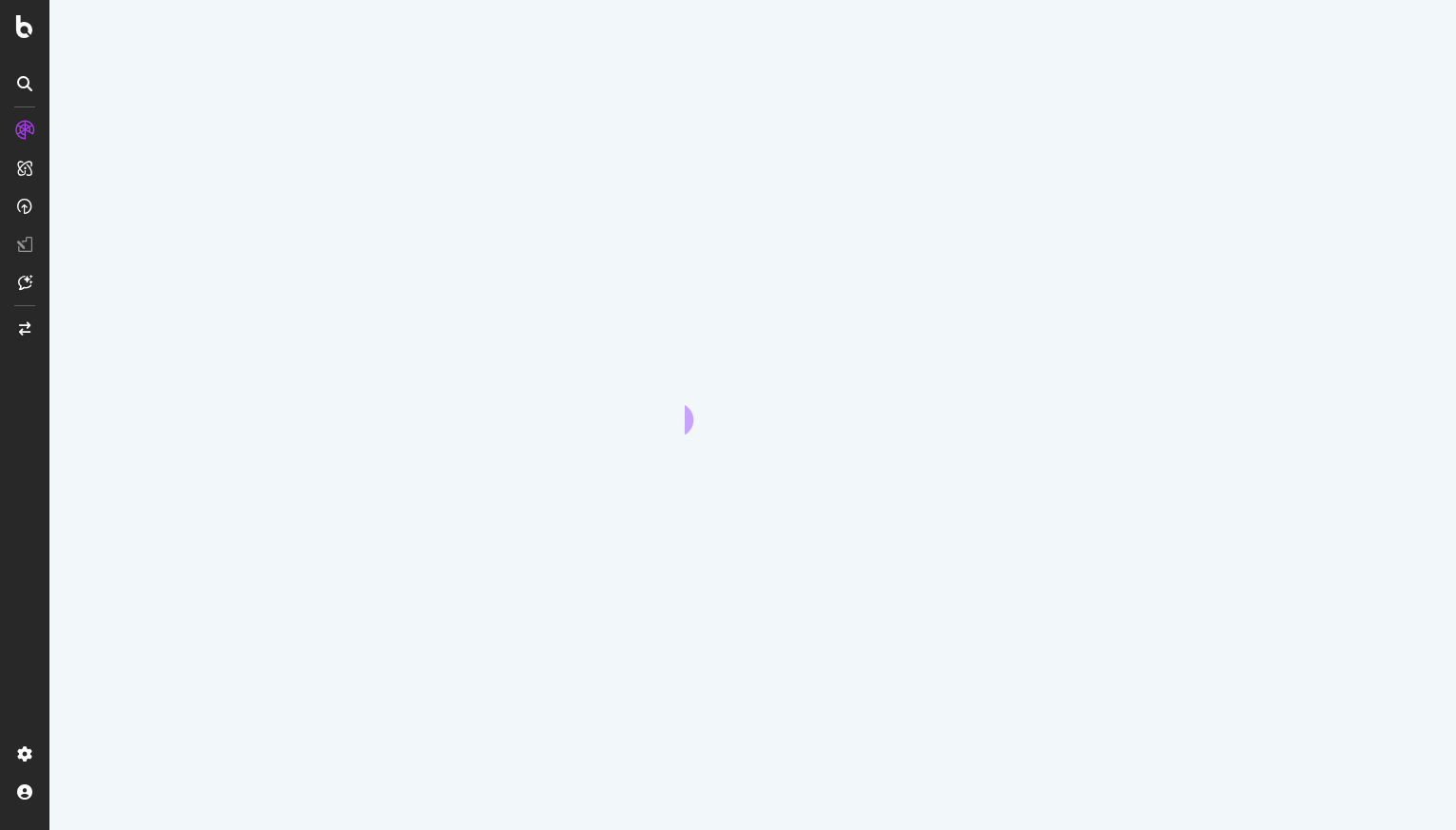 scroll, scrollTop: 0, scrollLeft: 0, axis: both 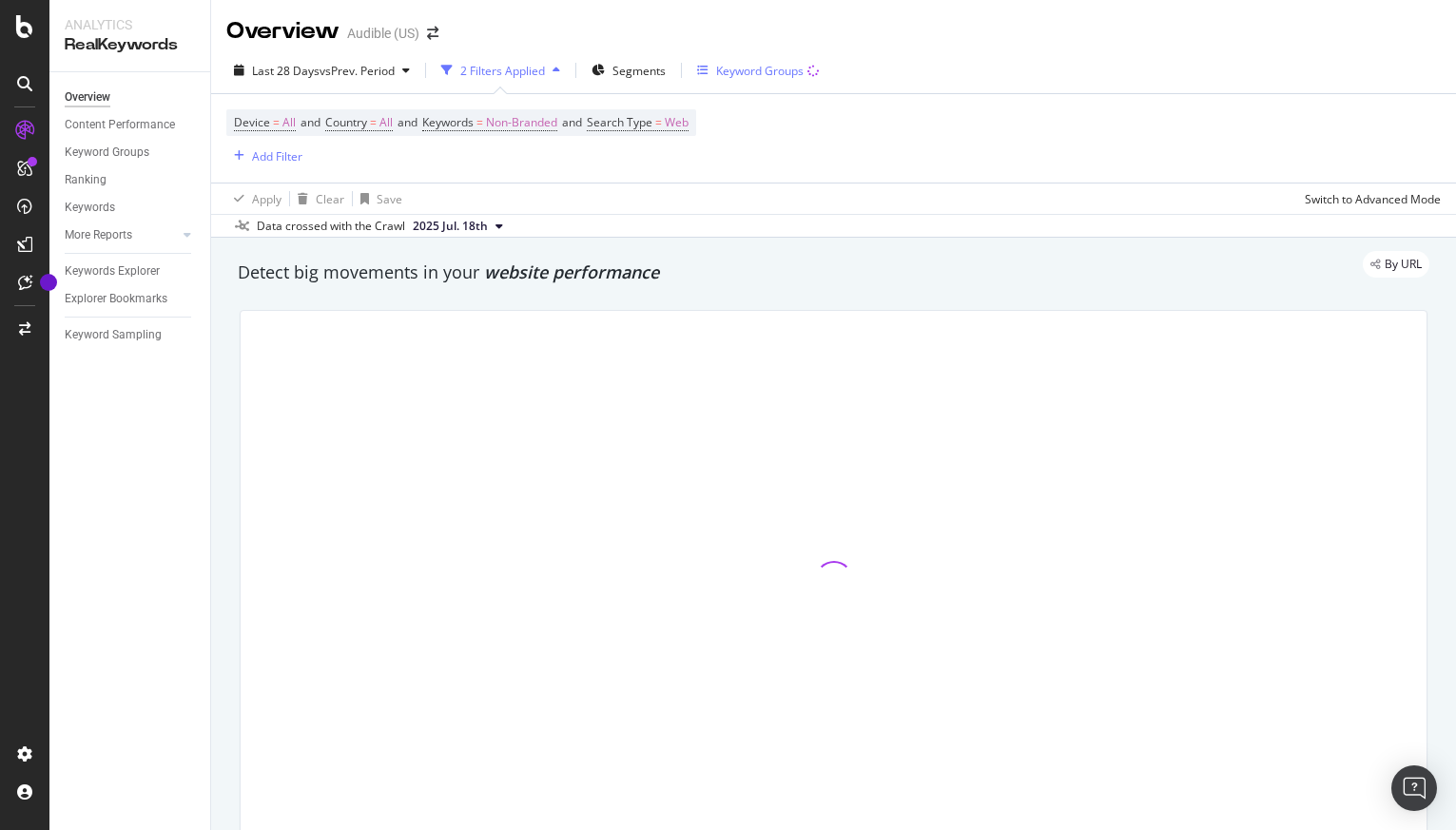 click on "Keyword Groups" at bounding box center [760, 70] 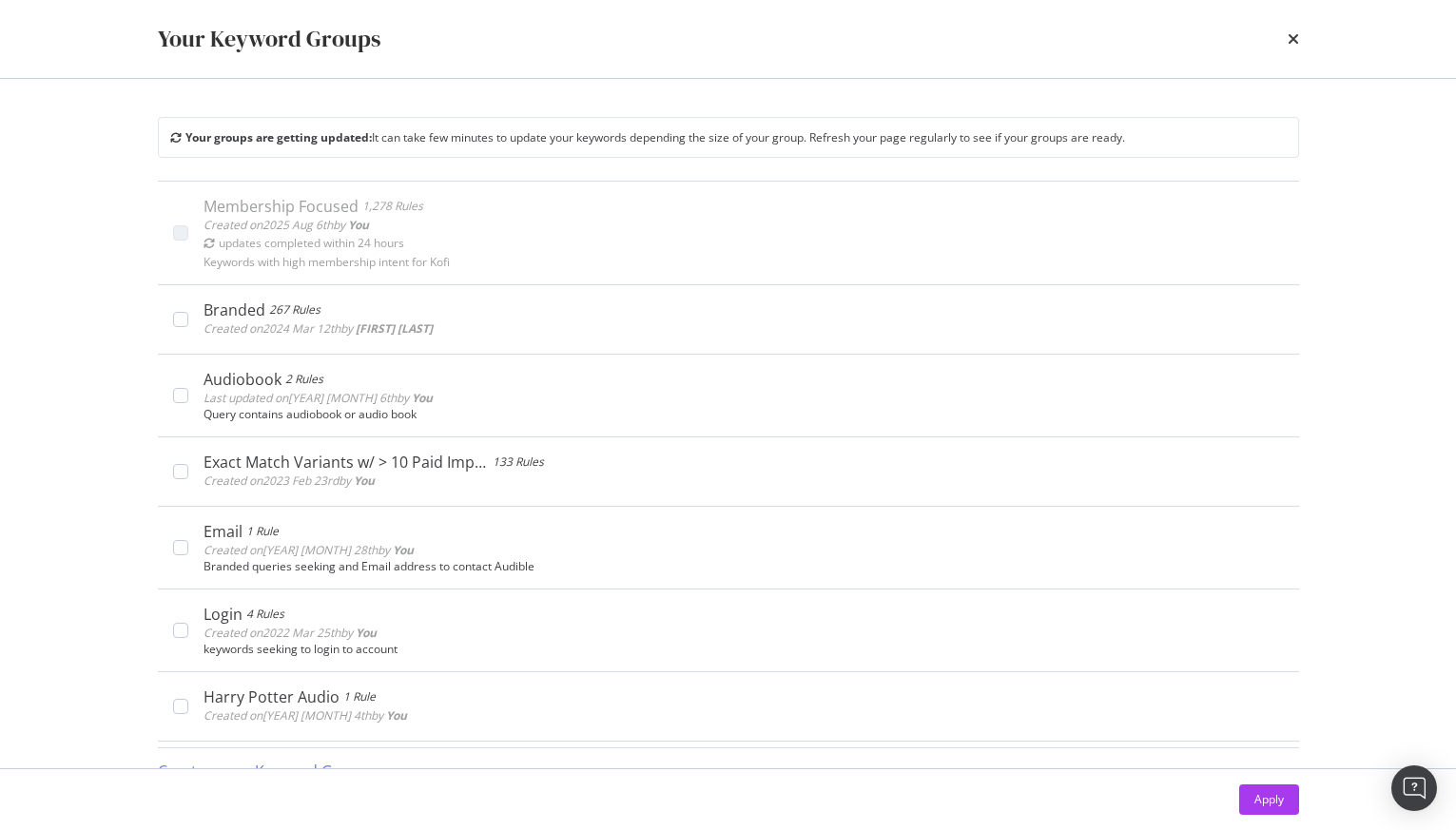 scroll, scrollTop: 26, scrollLeft: 0, axis: vertical 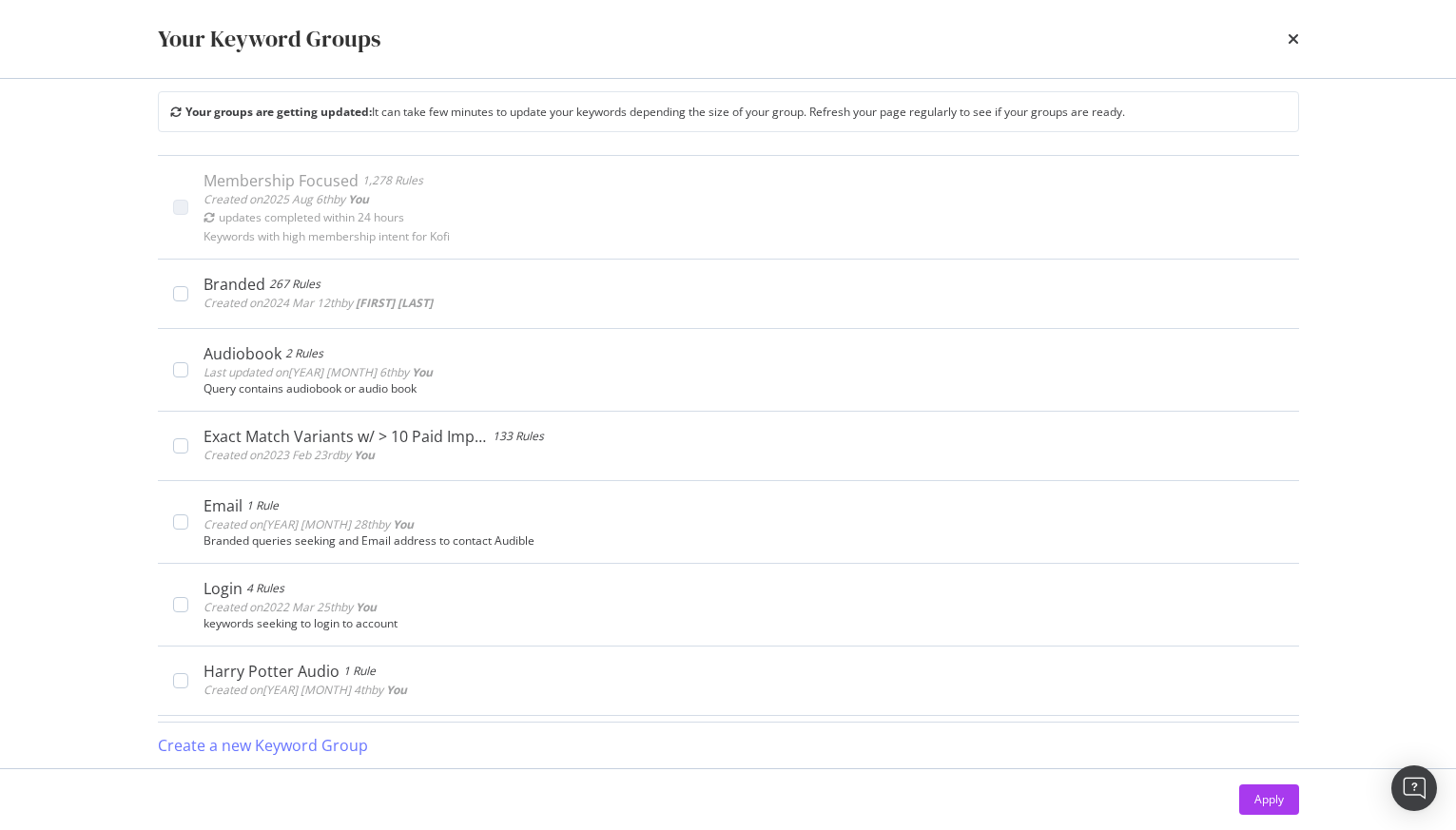 click on "Your Keyword Groups Your groups are getting updated:  It can take few minutes to update your keywords depending the size of your group. Refresh your page regularly to see if your groups are ready. Membership Focused 1,278 Rules Created on  2025 Aug 6th  by   You updates completed within 24 hours Edit Delete Keywords with high membership intent for Kofi Branded 267 Rules Created on  2024 Mar 12th  by   AJ Mihalic Edit Delete Audiobook 2 Rules Last updated on  2023 Jul 6th  by   You Edit Delete Query contains audiobook or audio book Exact Match Variants w/ > 10 Paid Impressions 133 Rules Created on  2023 Feb 23rd  by   You Edit Delete Email 1 Rule Created on  2022 Mar 28th  by   You Edit Delete Branded queries seeking and Email address to contact Audible Login 4 Rules Created on  2022 Mar 25th  by   You Edit Delete keywords seeking to login to account Harry Potter Audio 1 Rule Created on  2022 Feb 4th  by   You Edit Delete Harry Potter 1 Rule Created on  2022 Feb 4th  by   You Edit Delete Coldest Case 3 Rules" at bounding box center (728, 415) 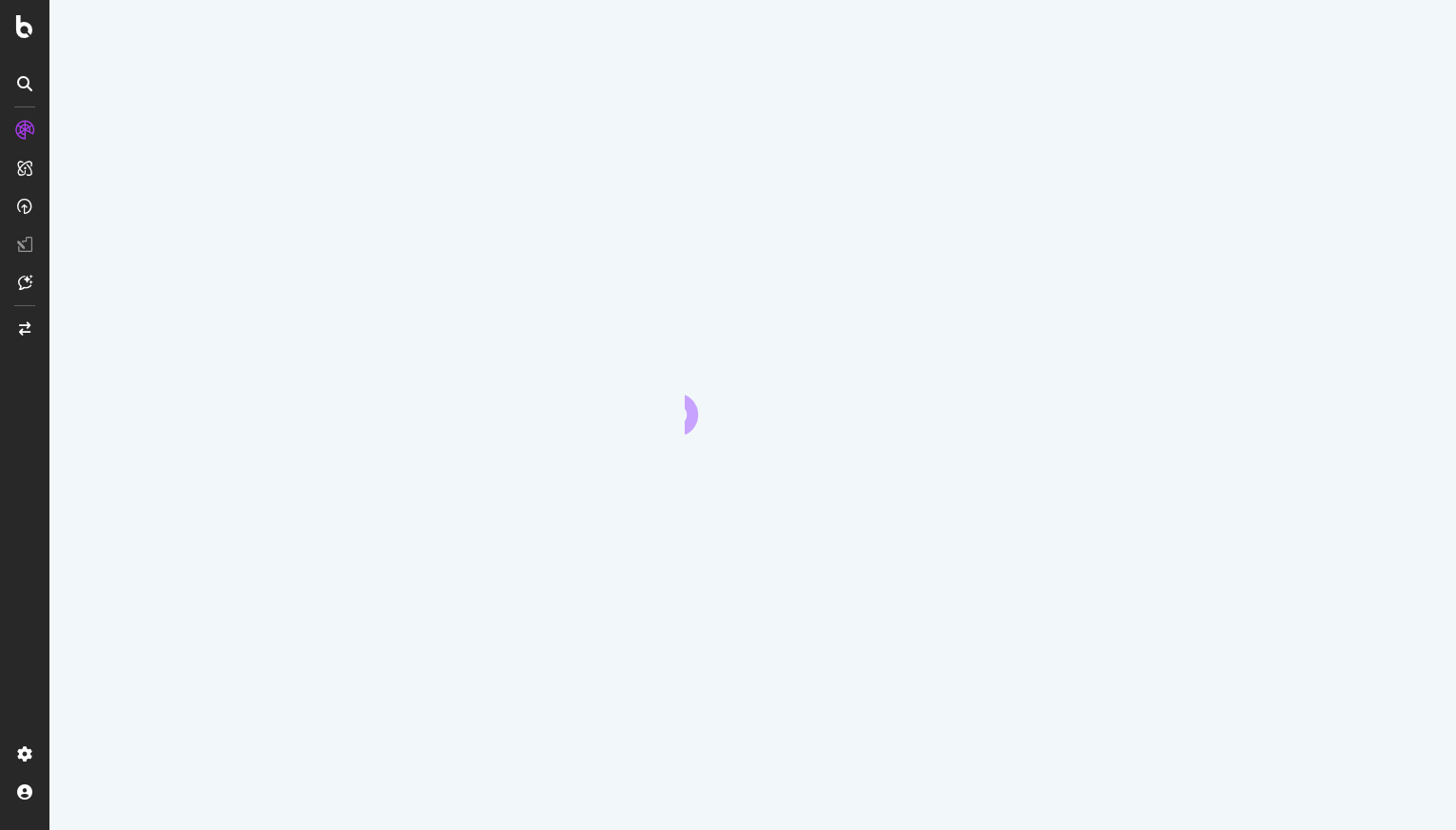 scroll, scrollTop: 0, scrollLeft: 0, axis: both 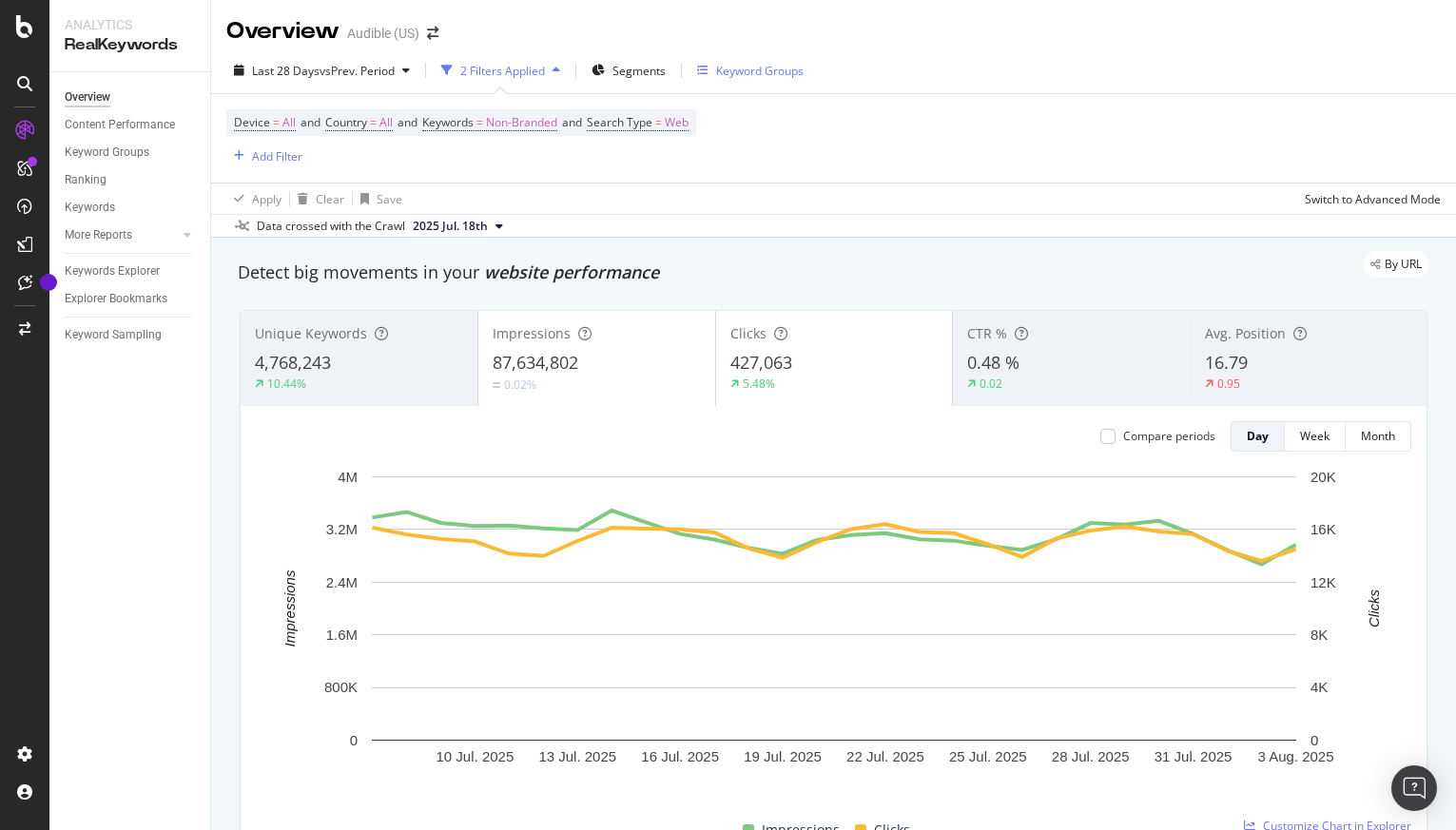 click on "Keyword Groups" at bounding box center (750, 70) 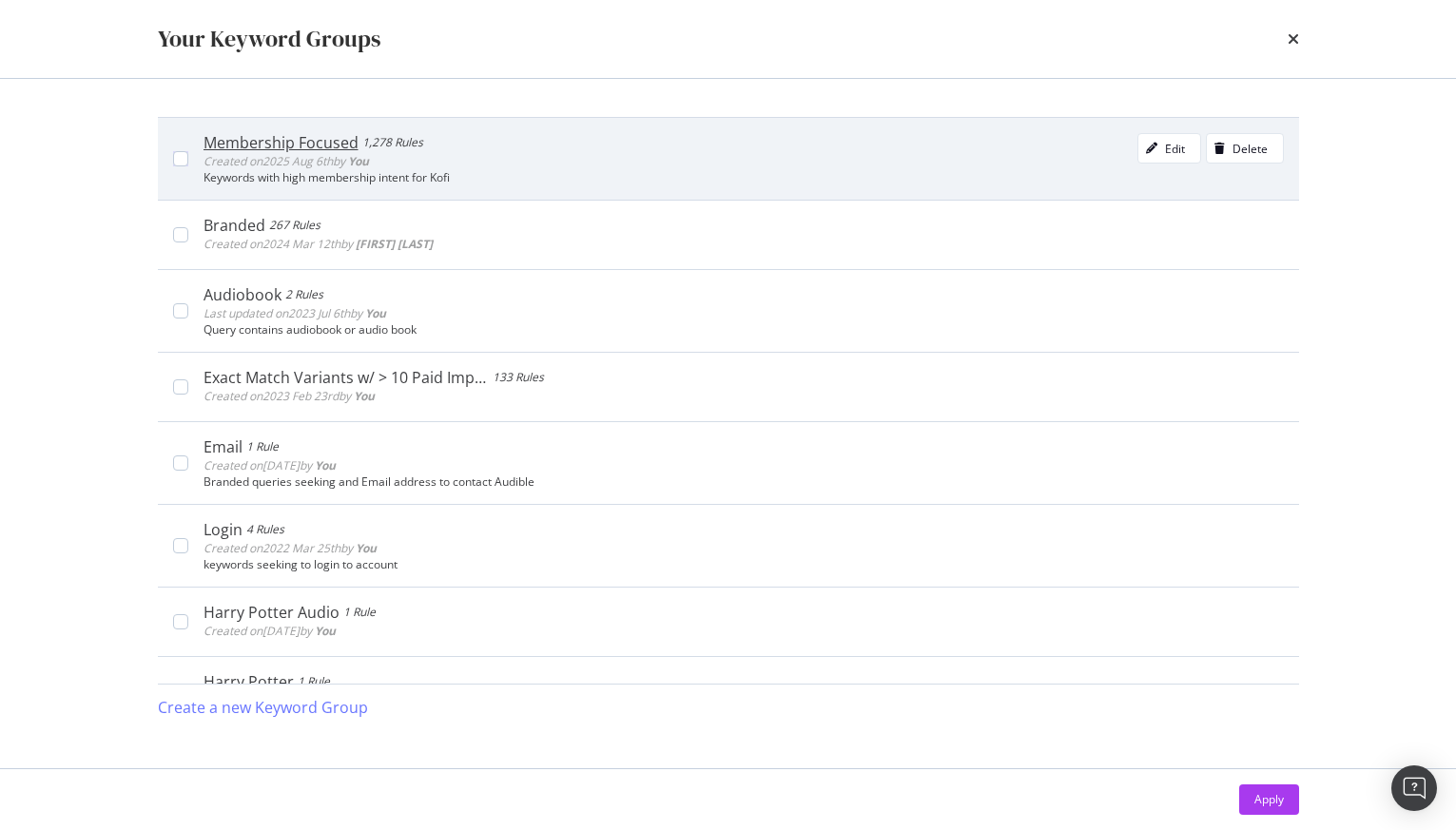 click on "Membership Focused" at bounding box center [281, 143] 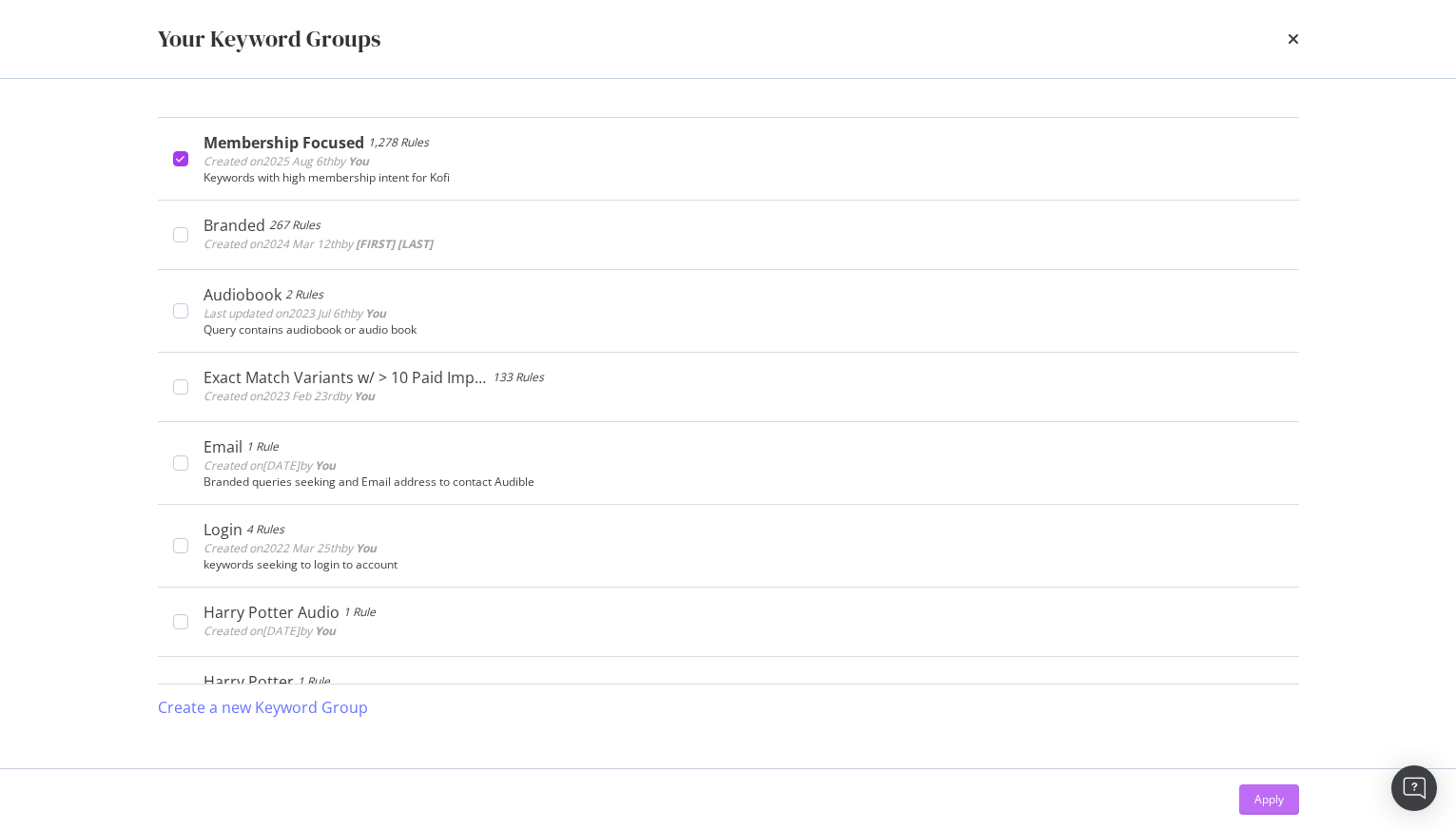click on "Apply" at bounding box center (1269, 800) 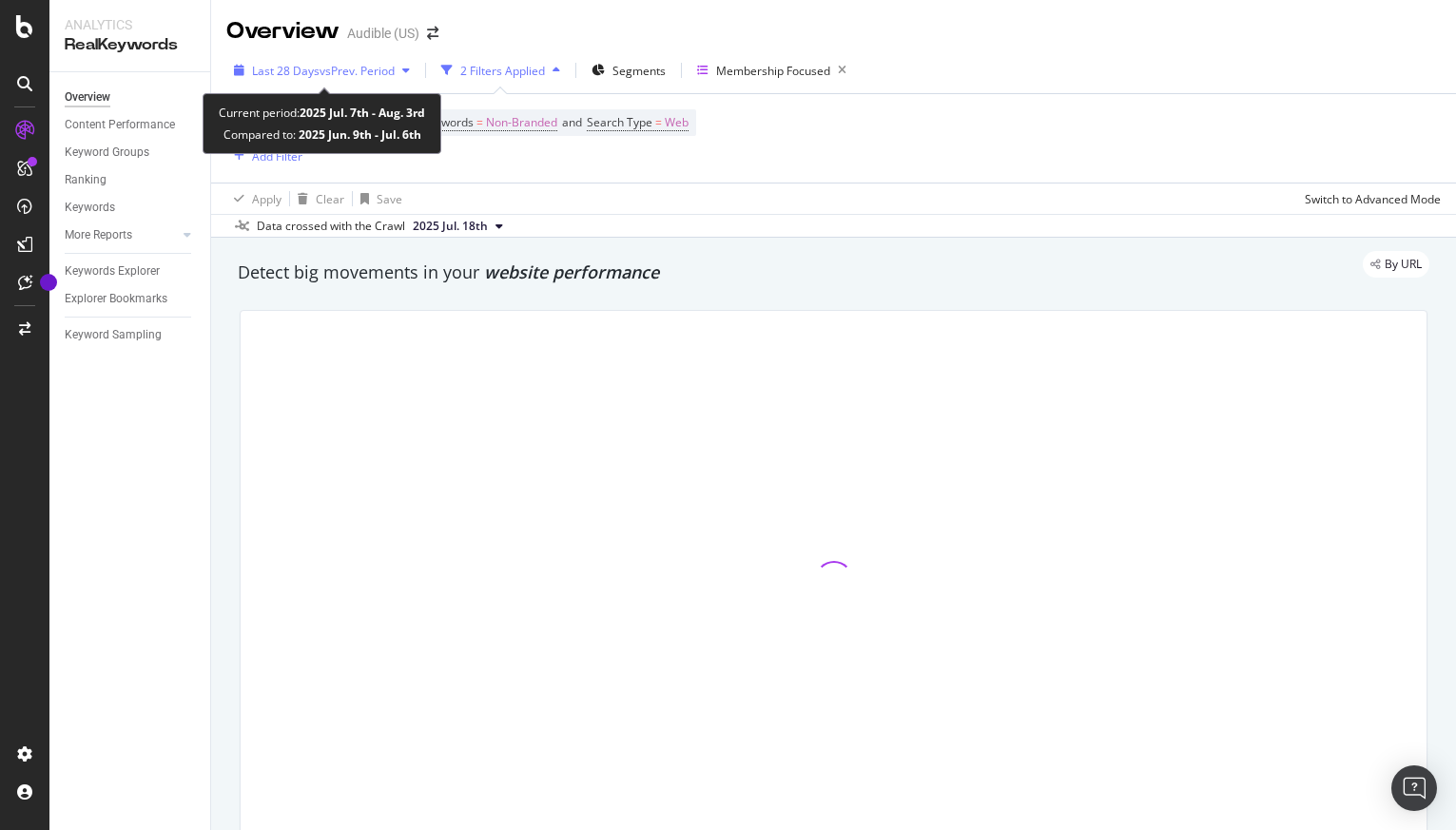 click on "Last 28 Days  vs  Prev. Period" at bounding box center [321, 70] 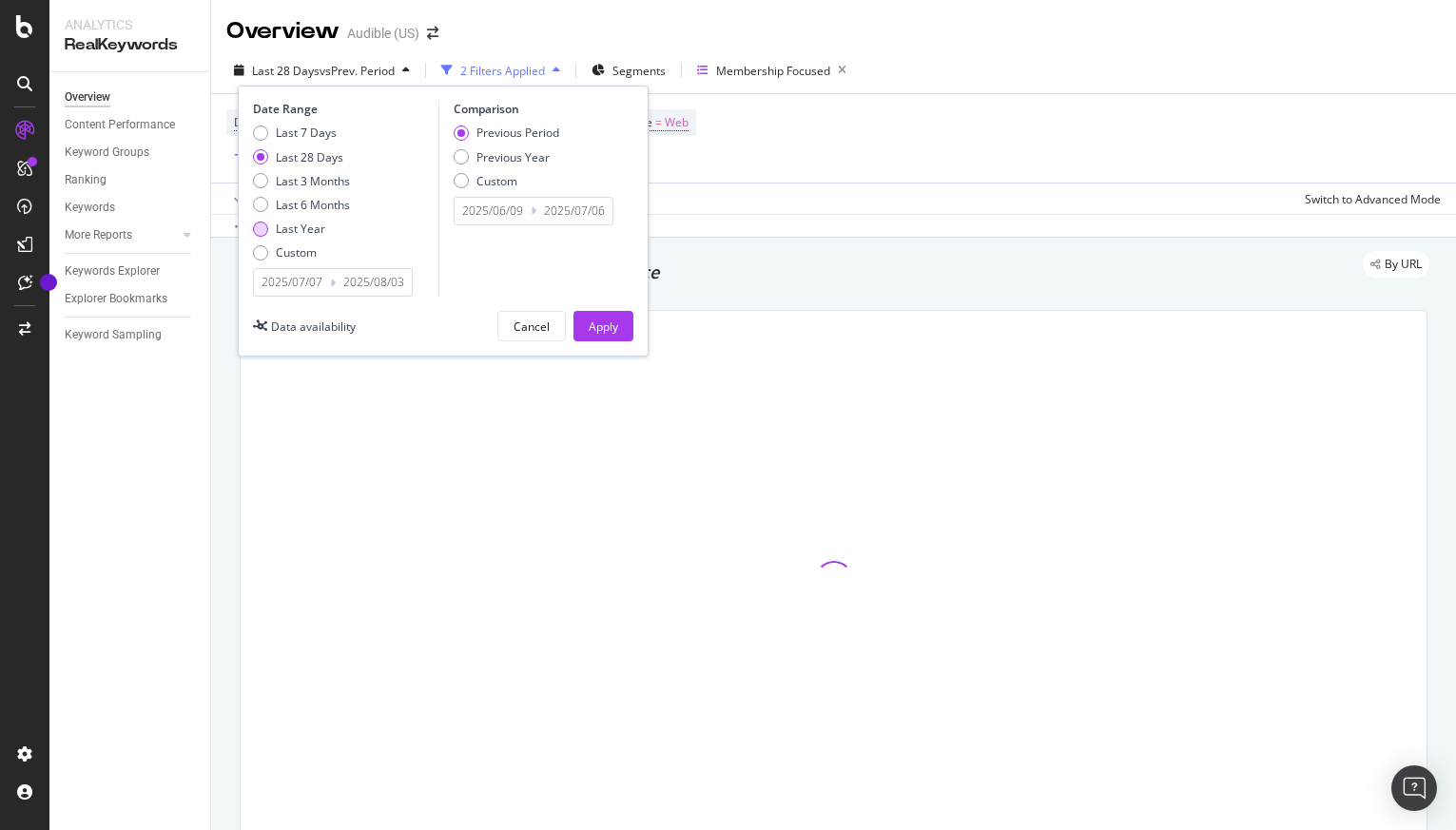 click on "Last Year" at bounding box center (301, 228) 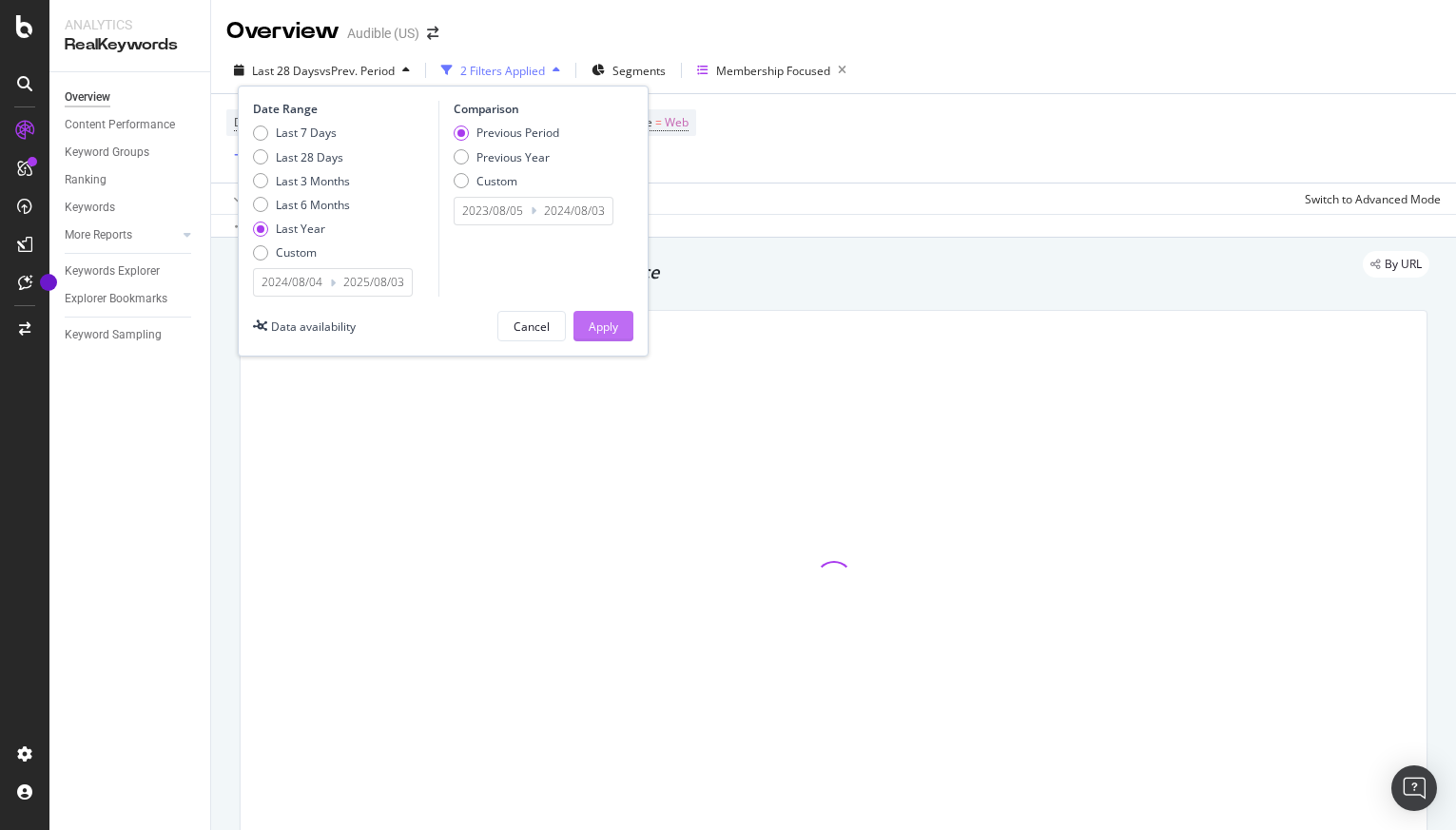 click on "Apply" at bounding box center (603, 326) 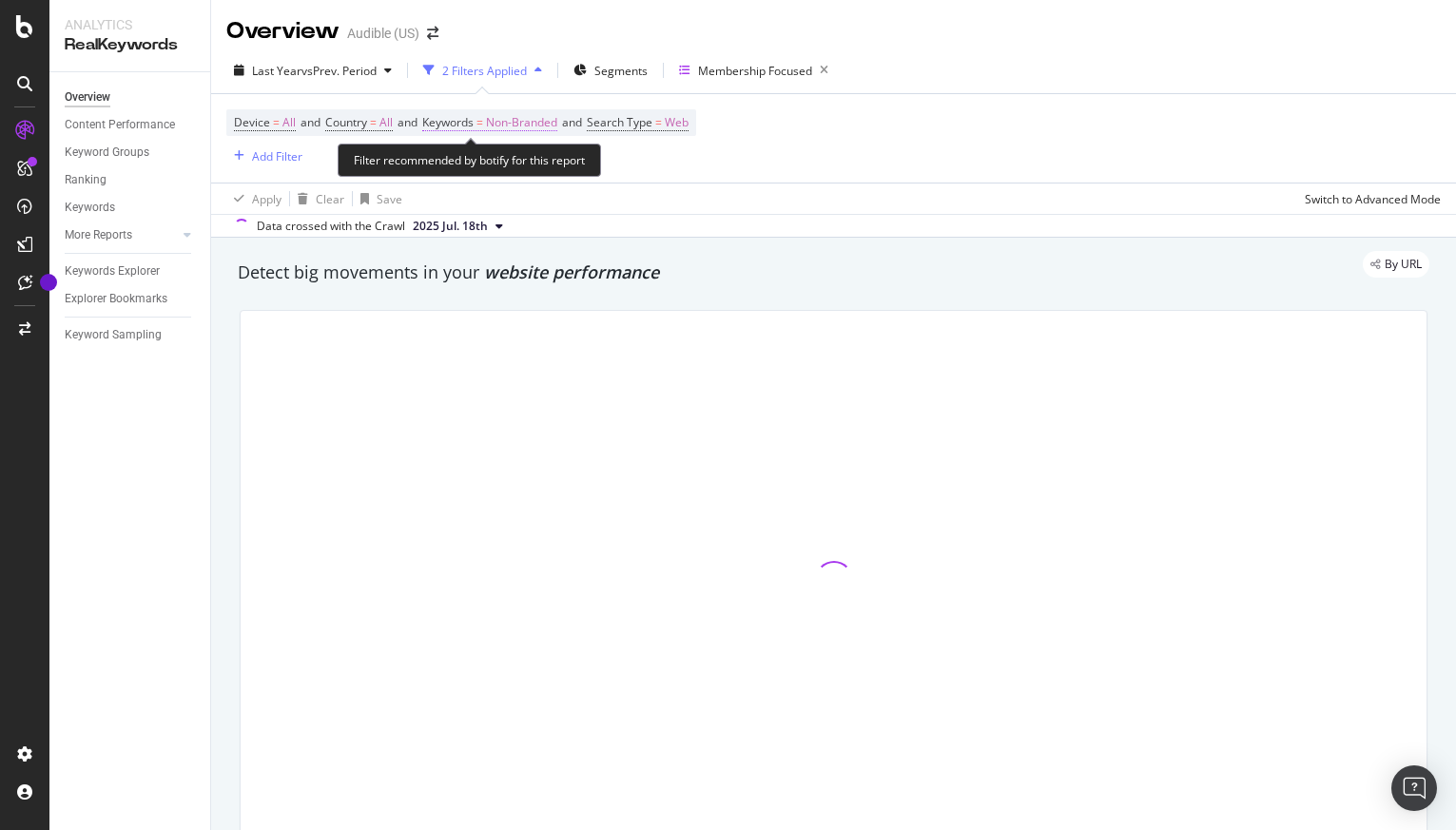 click on "Keywords   =     Non-Branded" at bounding box center [490, 123] 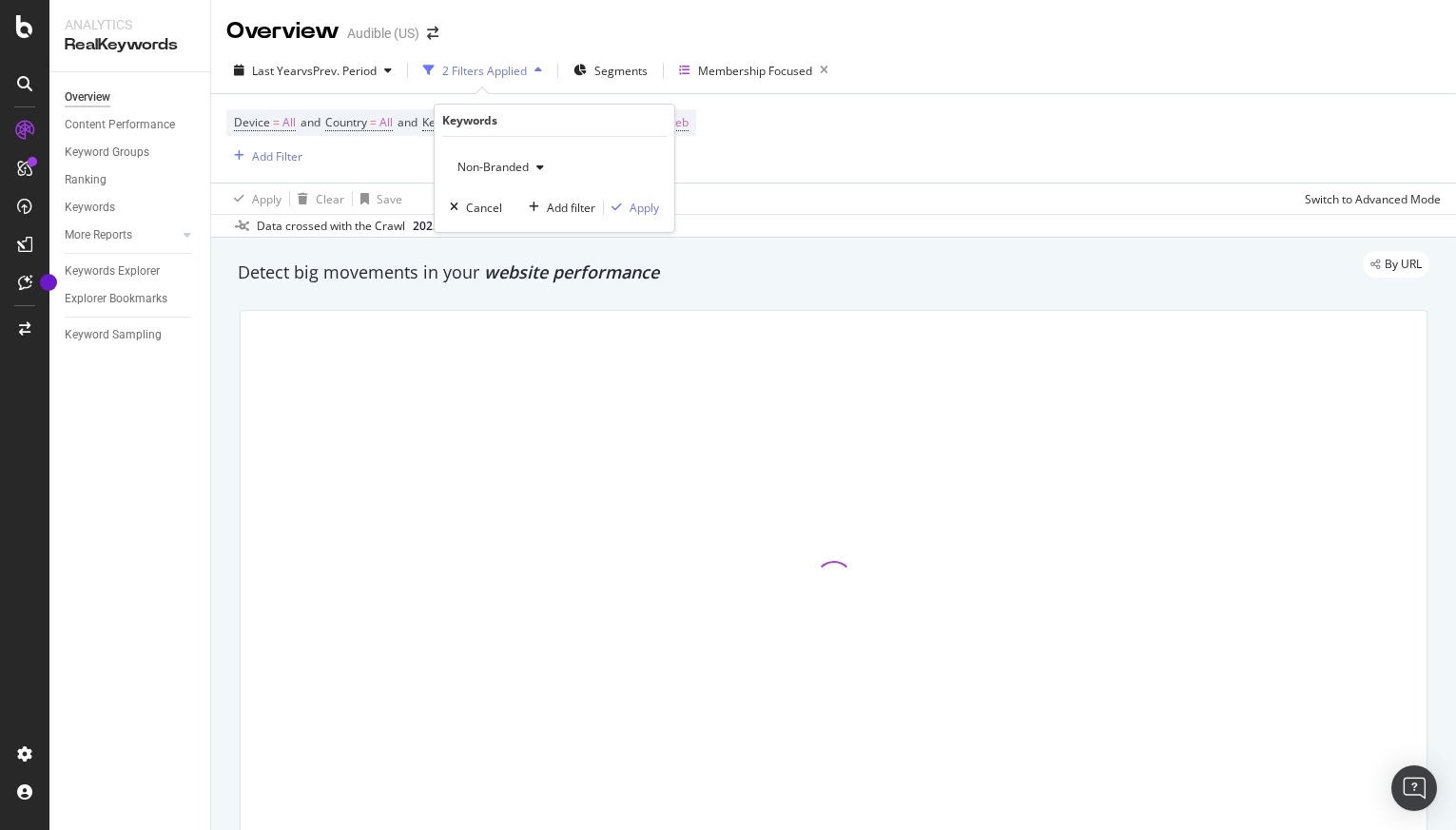 click on "Non-Branded" at bounding box center (489, 166) 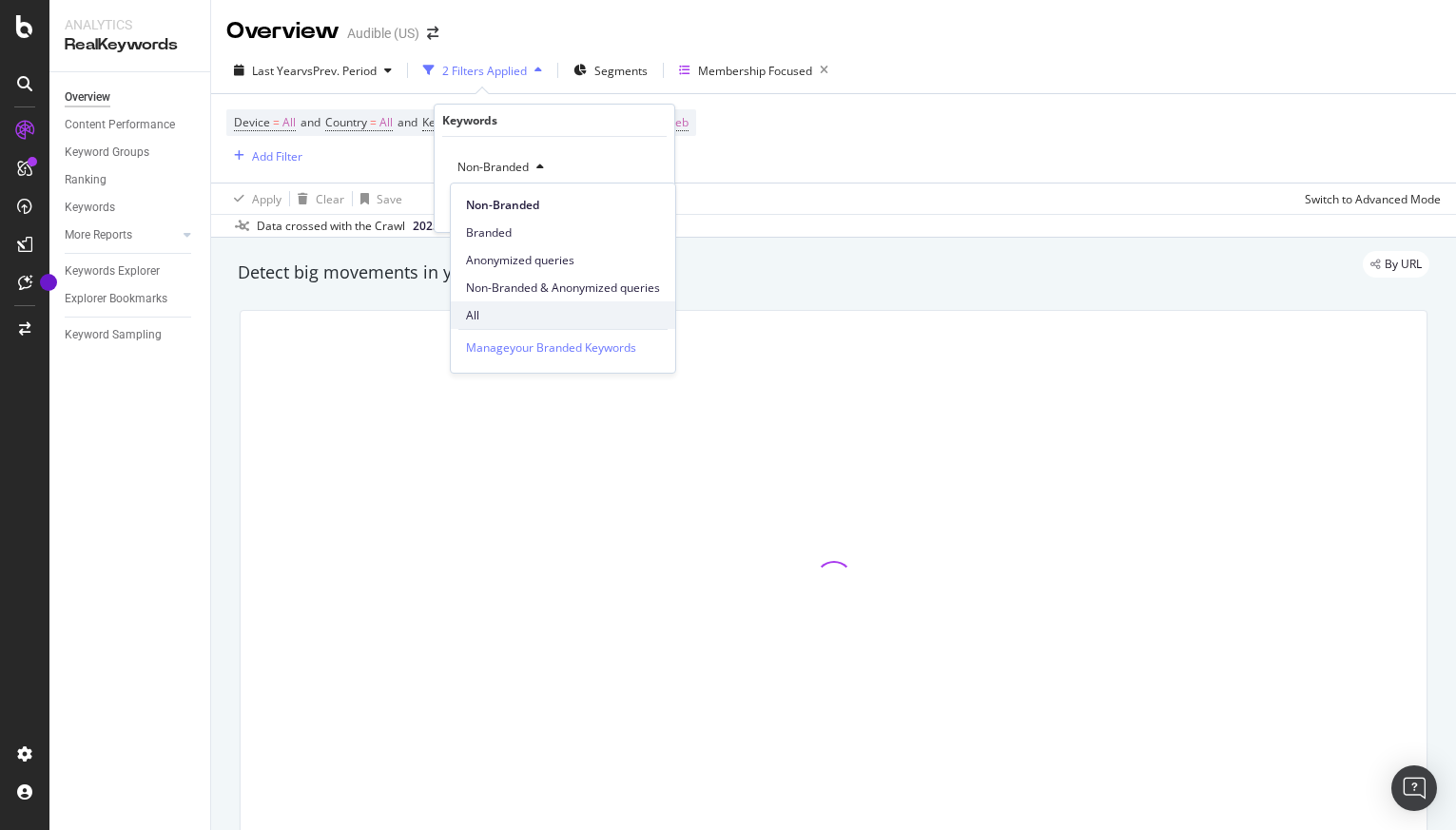 click on "All" at bounding box center (563, 316) 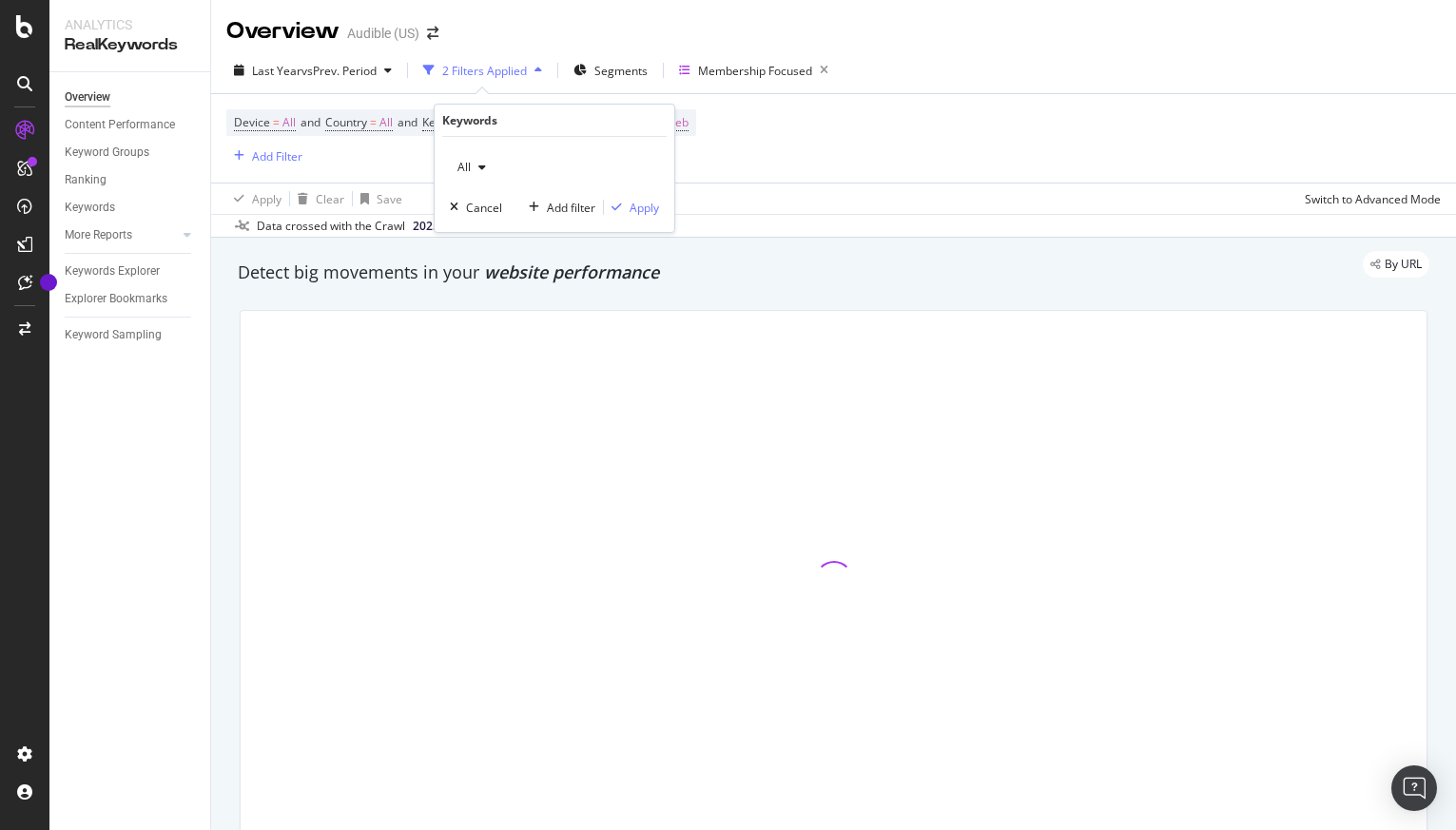 click on "All Cancel Add filter Apply" at bounding box center [554, 184] 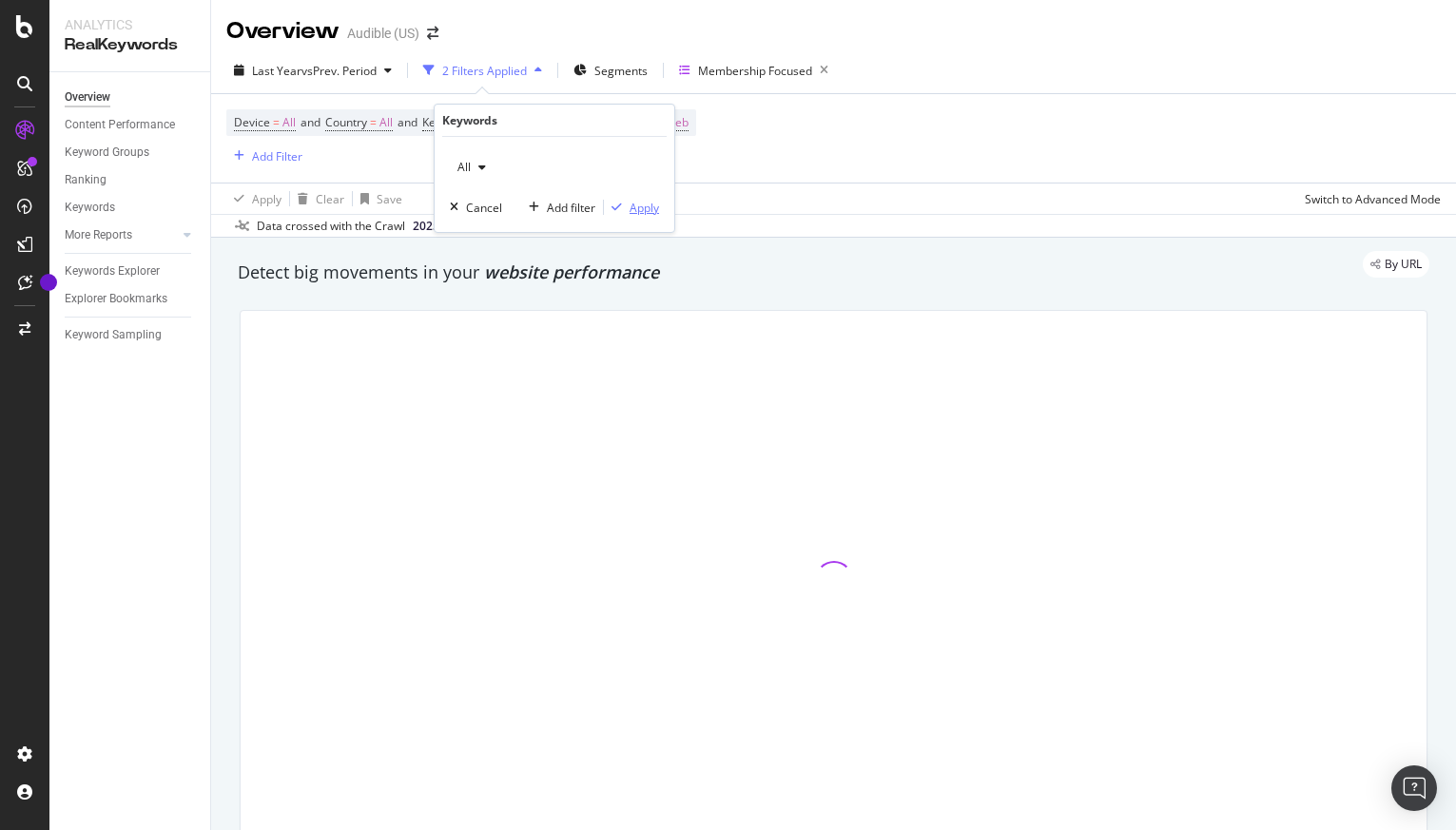 click on "Apply" at bounding box center (644, 207) 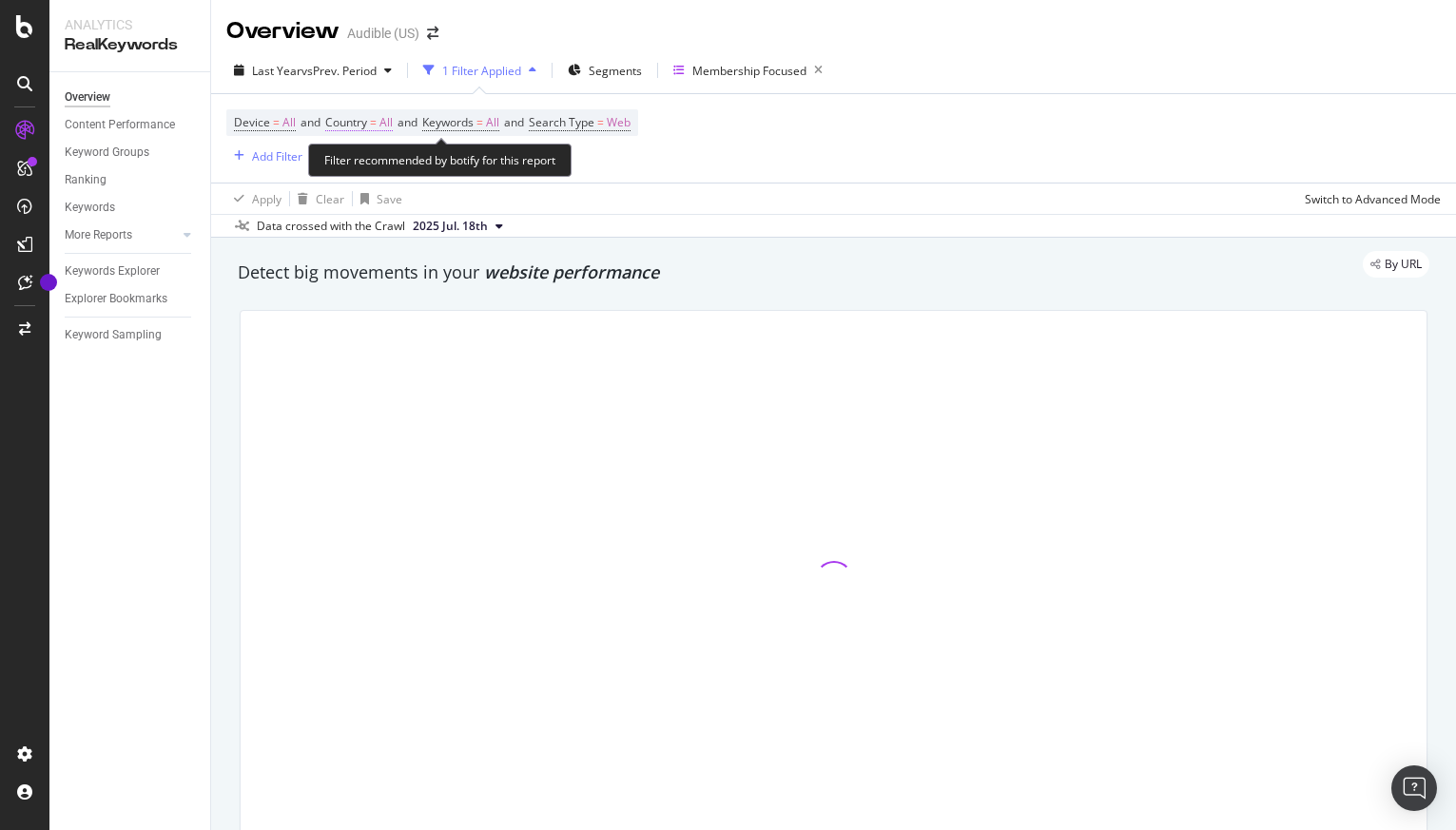 click on "All" at bounding box center (386, 123) 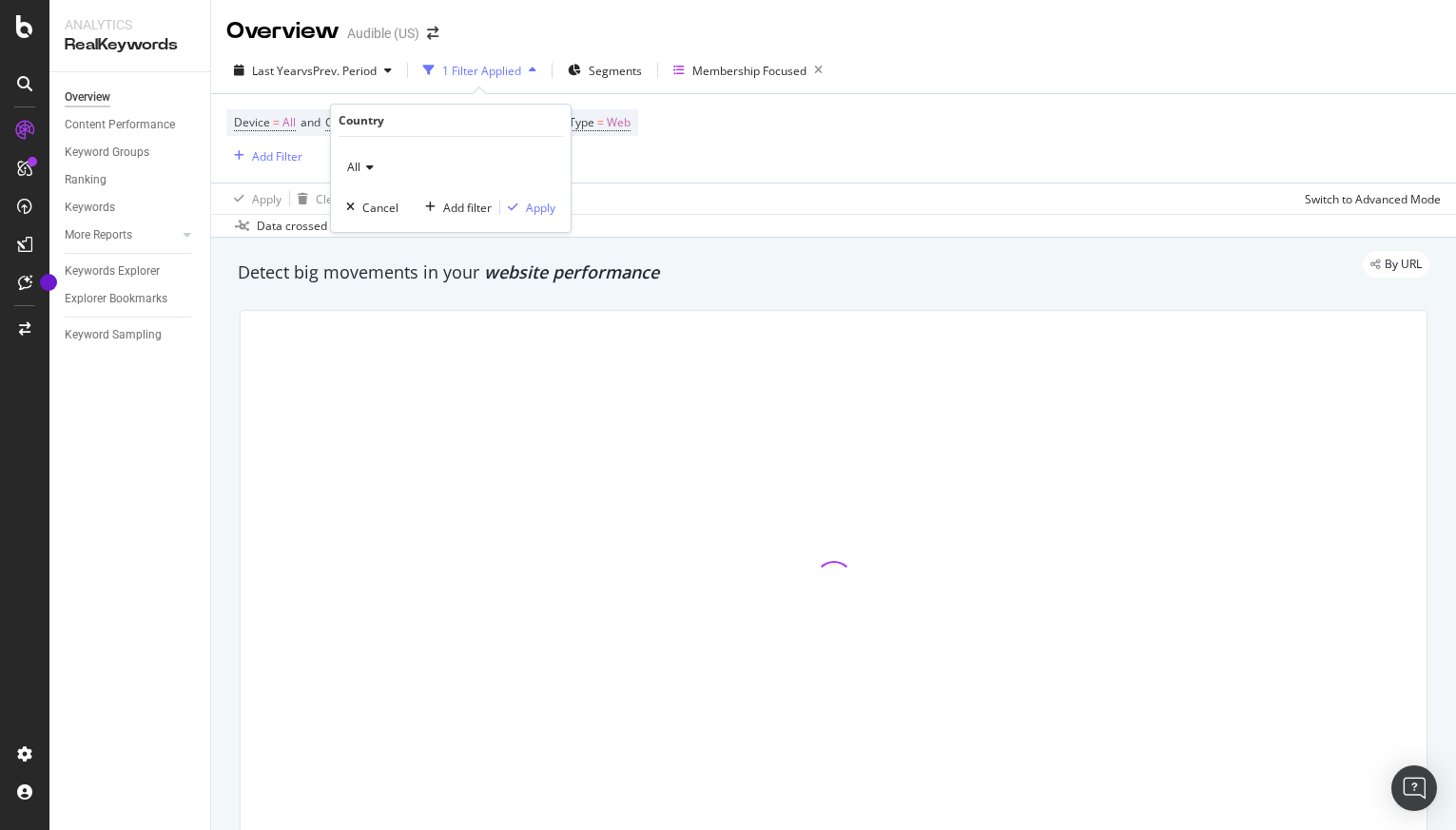 click on "All Cancel Add filter Apply" at bounding box center [451, 184] 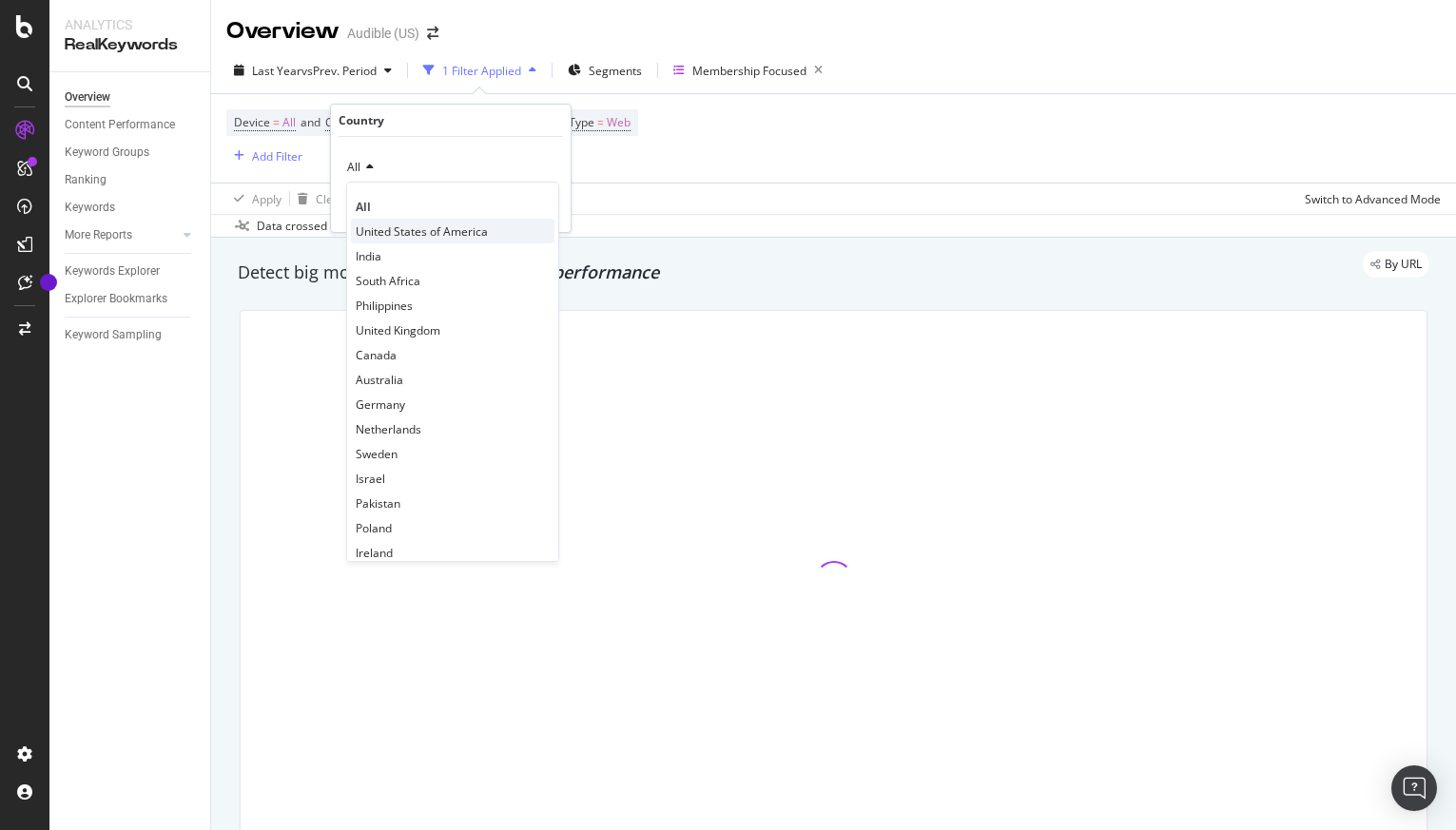 click on "United States of America" at bounding box center [421, 231] 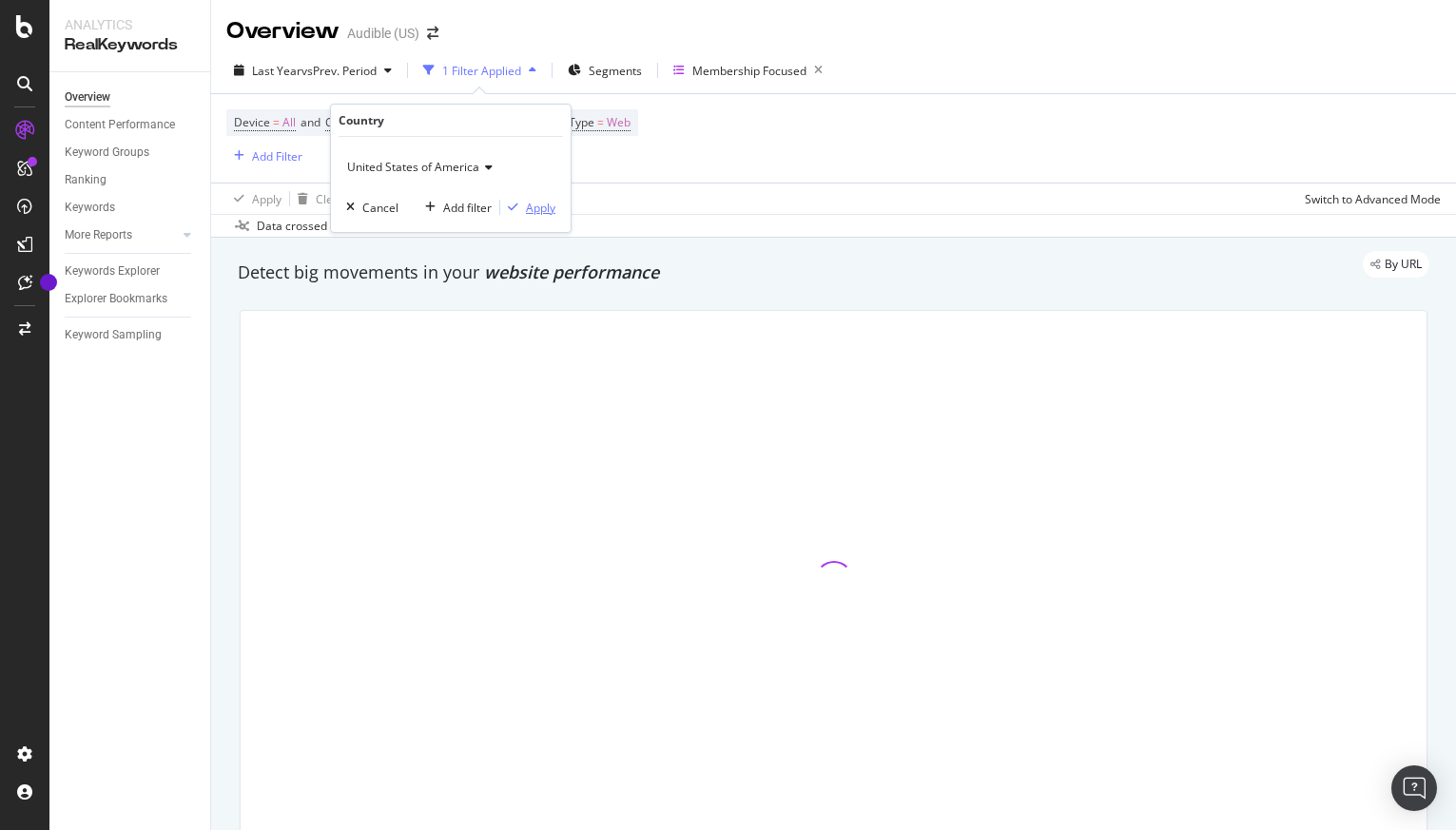 click on "Apply" at bounding box center [540, 207] 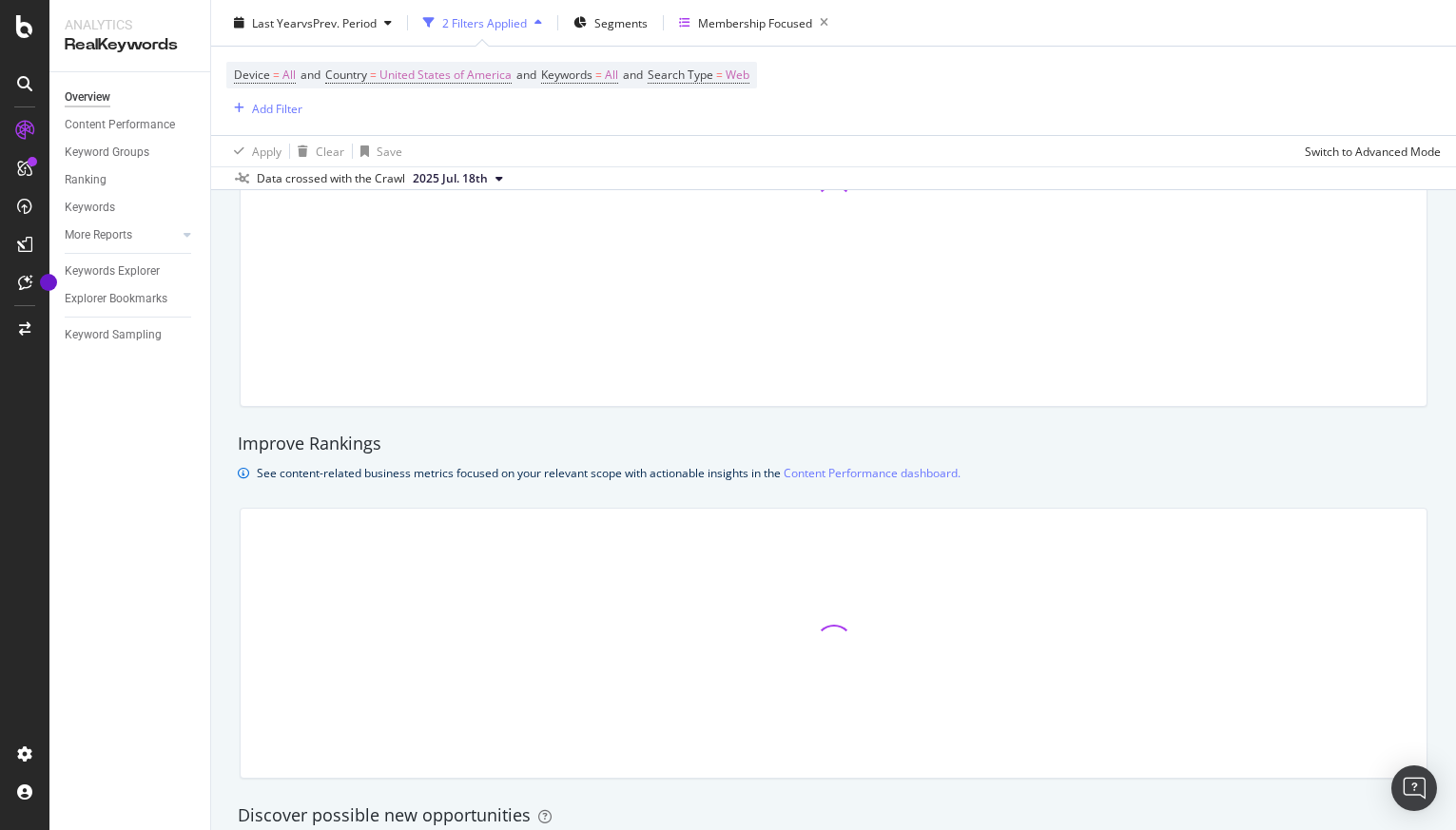 scroll, scrollTop: 0, scrollLeft: 0, axis: both 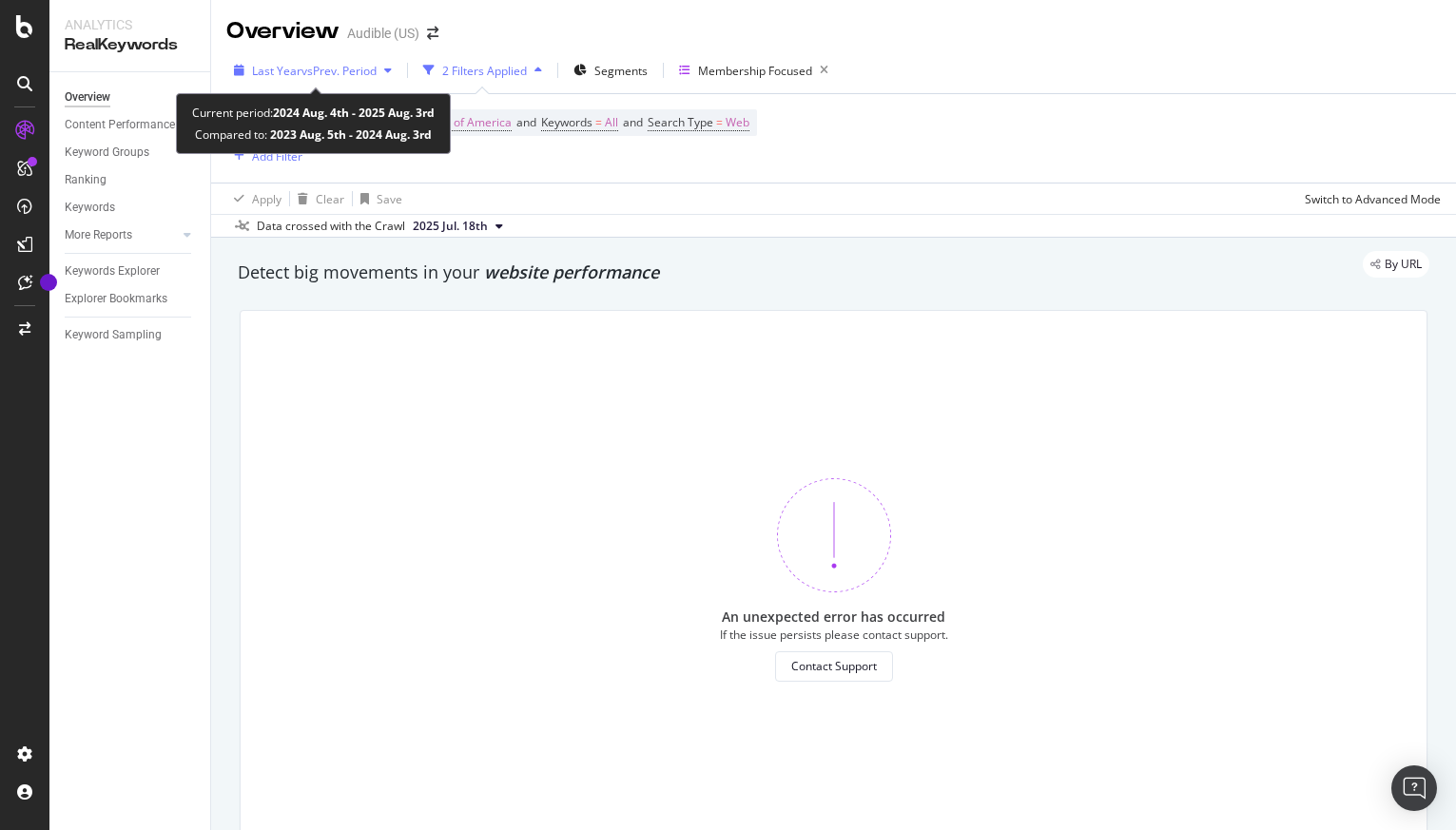 click on "vs  Prev. Period" at bounding box center [339, 70] 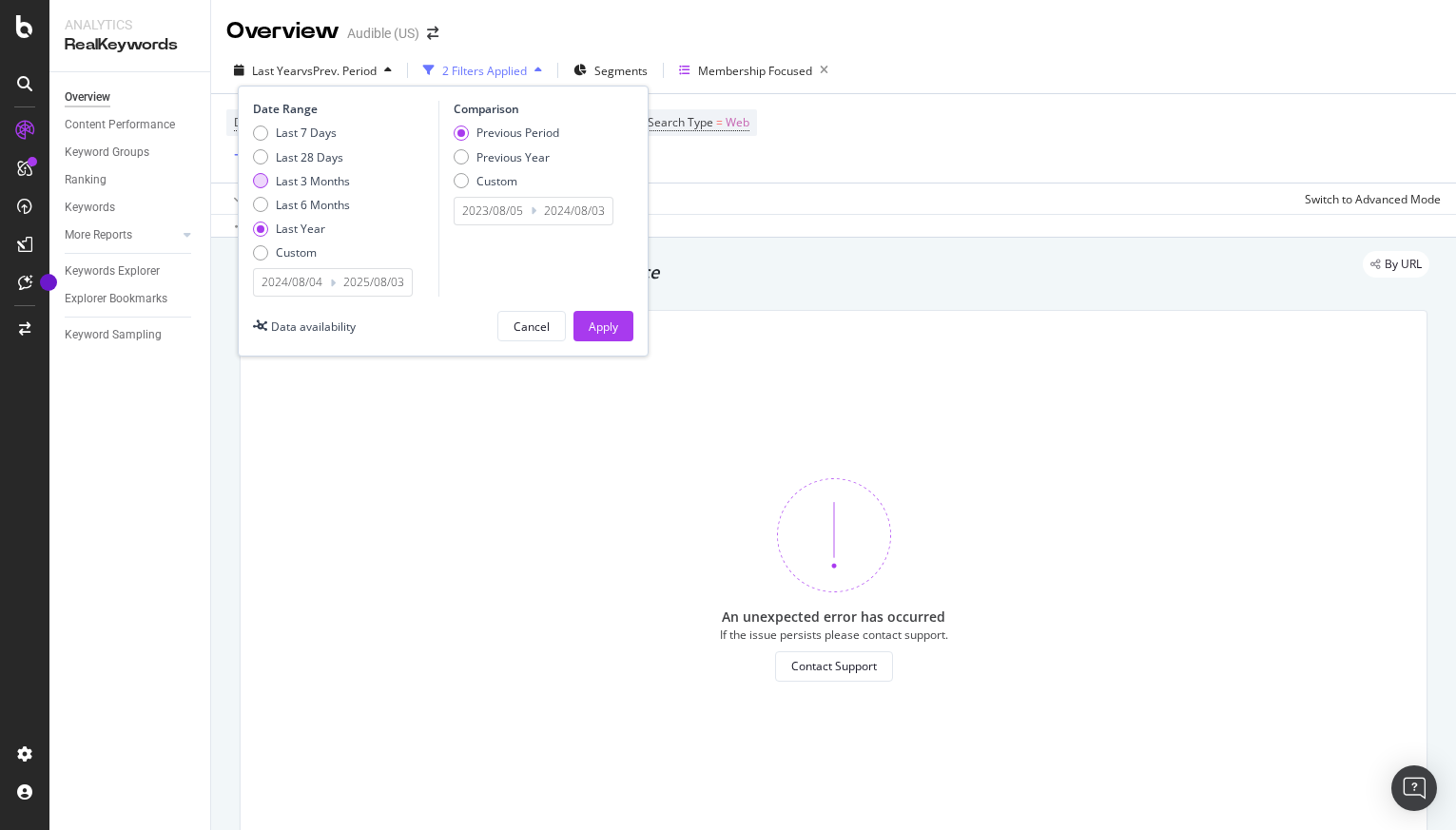 click on "Last 3 Months" at bounding box center [301, 181] 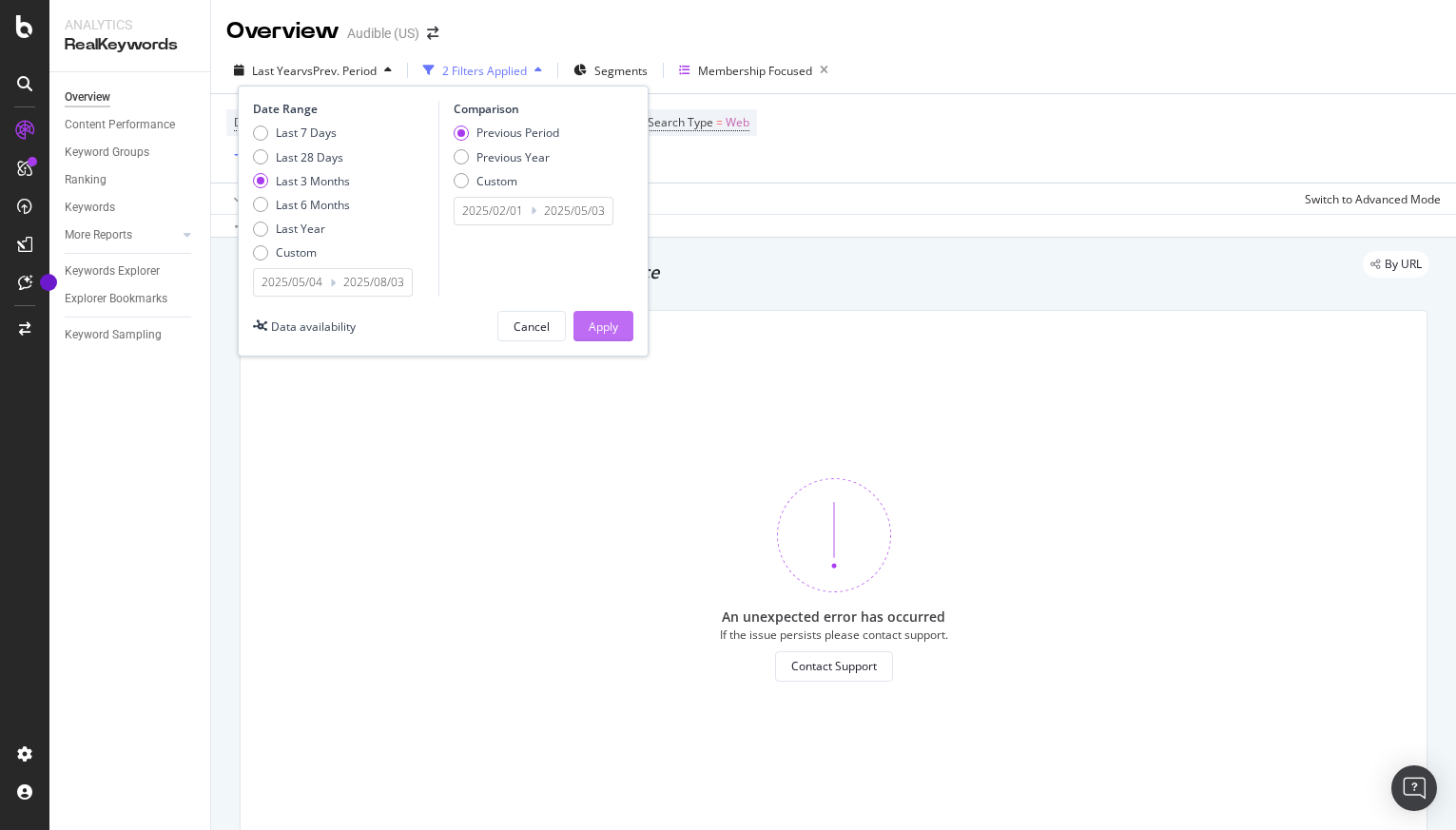 click on "Apply" at bounding box center [603, 326] 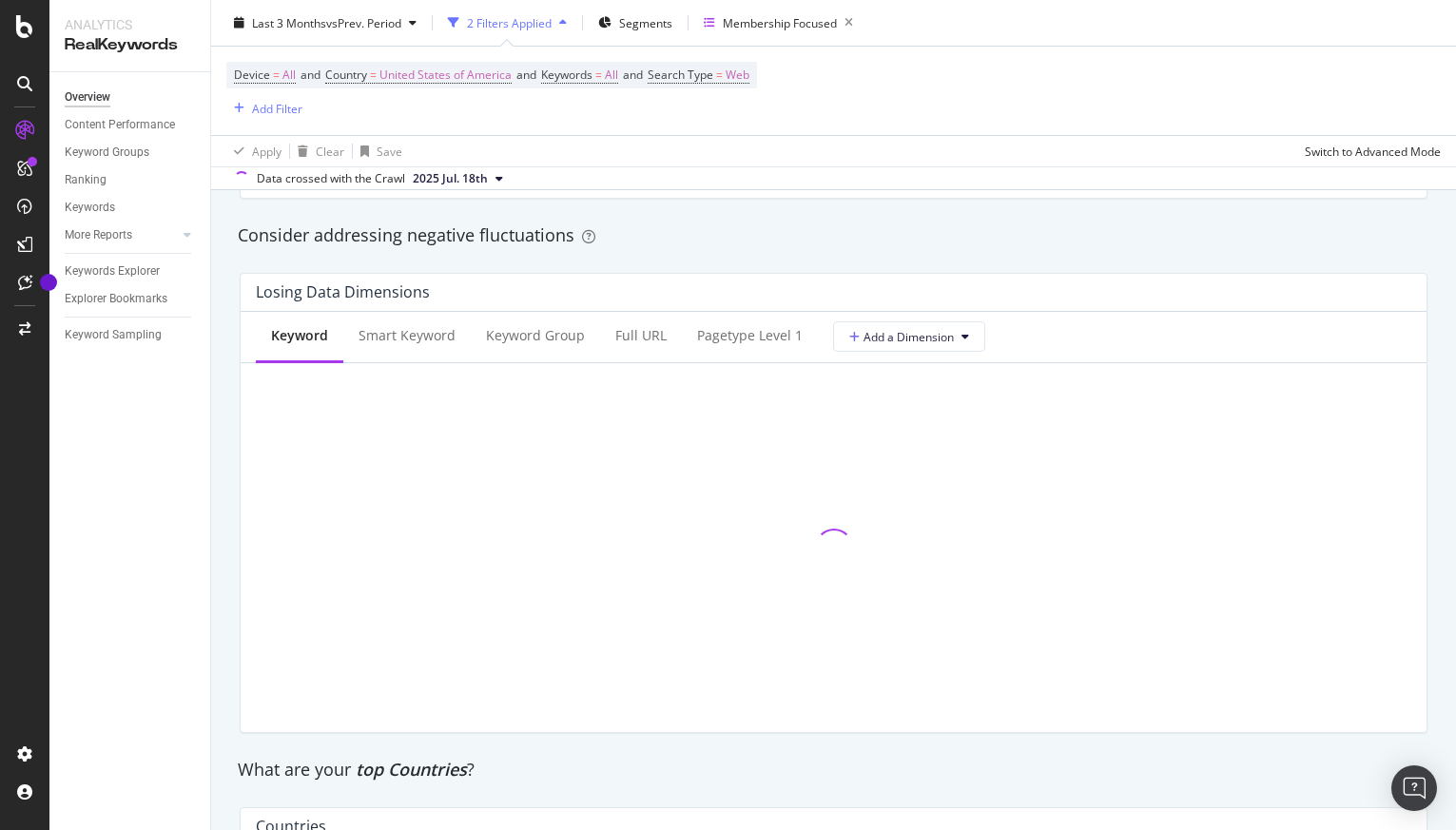 scroll, scrollTop: 2175, scrollLeft: 0, axis: vertical 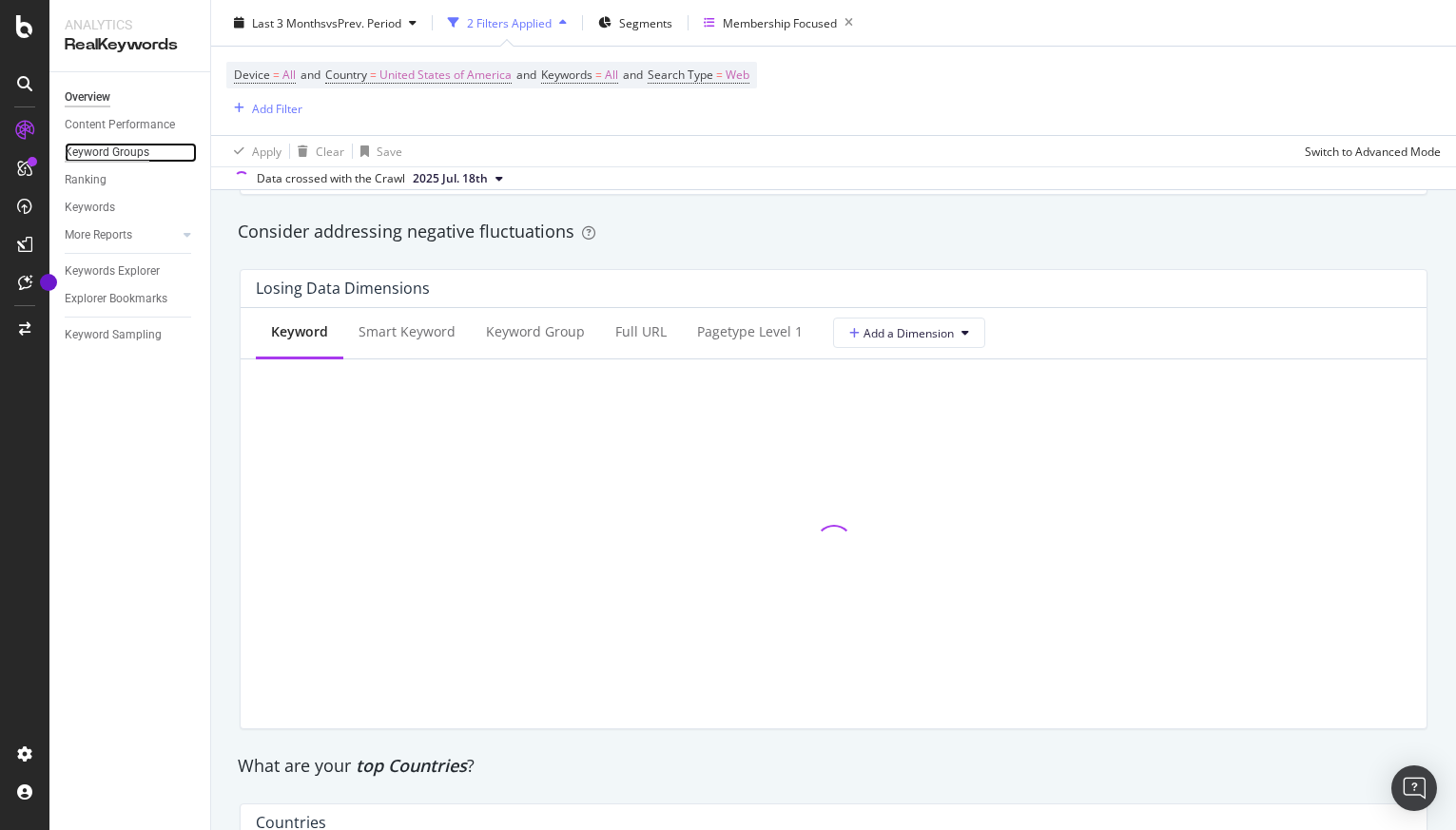 click on "Keyword Groups" at bounding box center (107, 152) 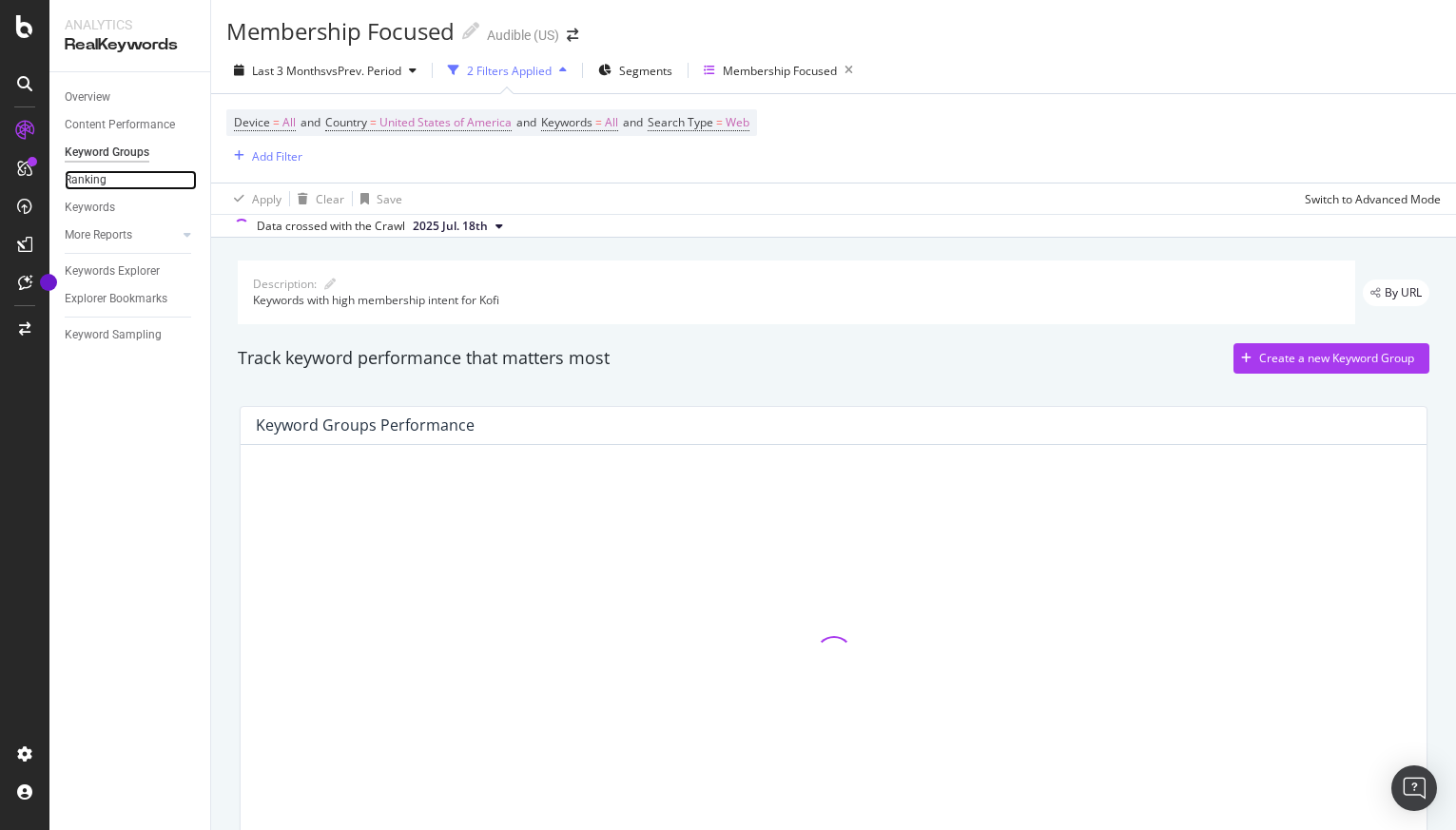 click on "Ranking" at bounding box center (130, 180) 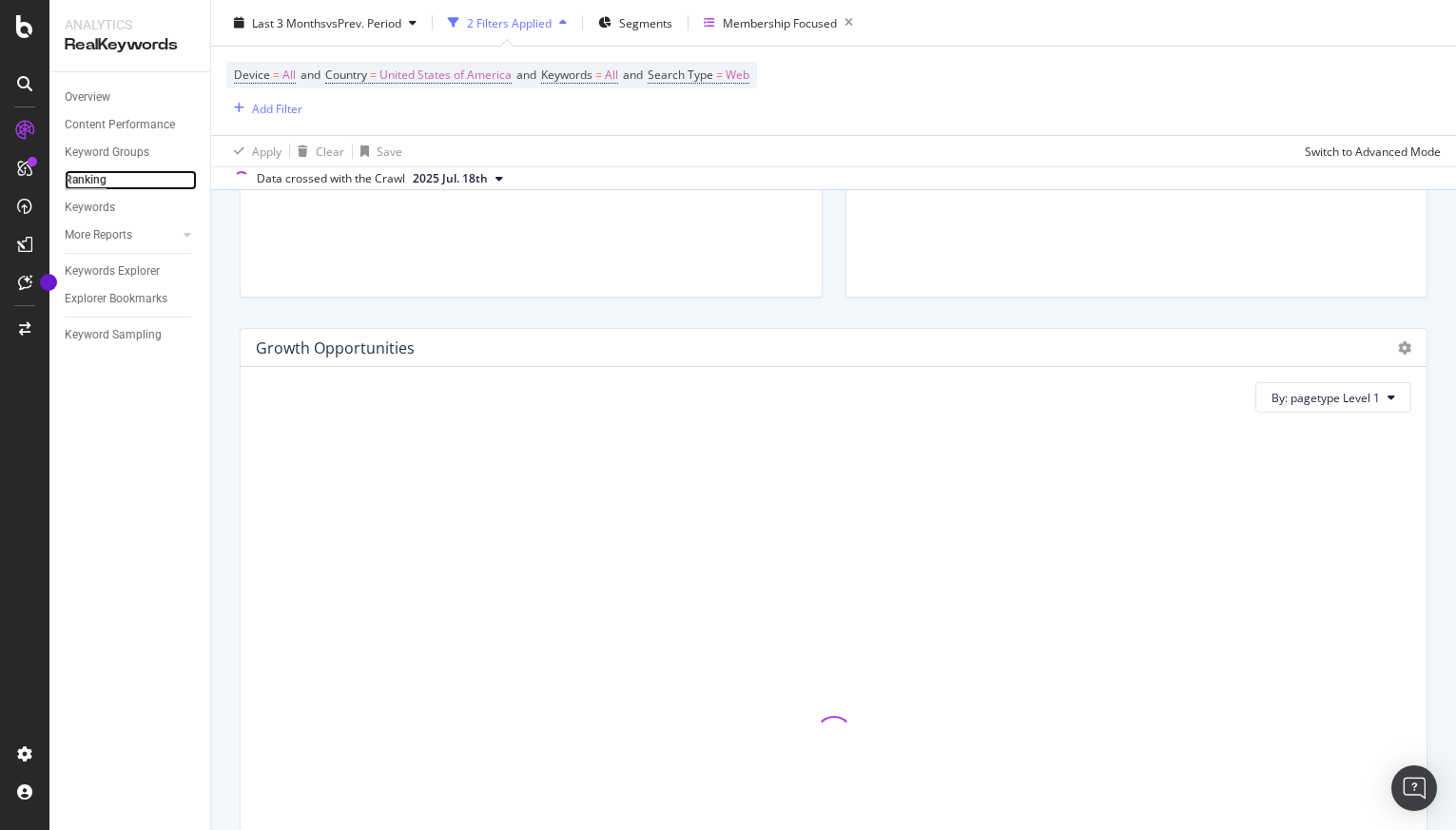 scroll, scrollTop: 1141, scrollLeft: 0, axis: vertical 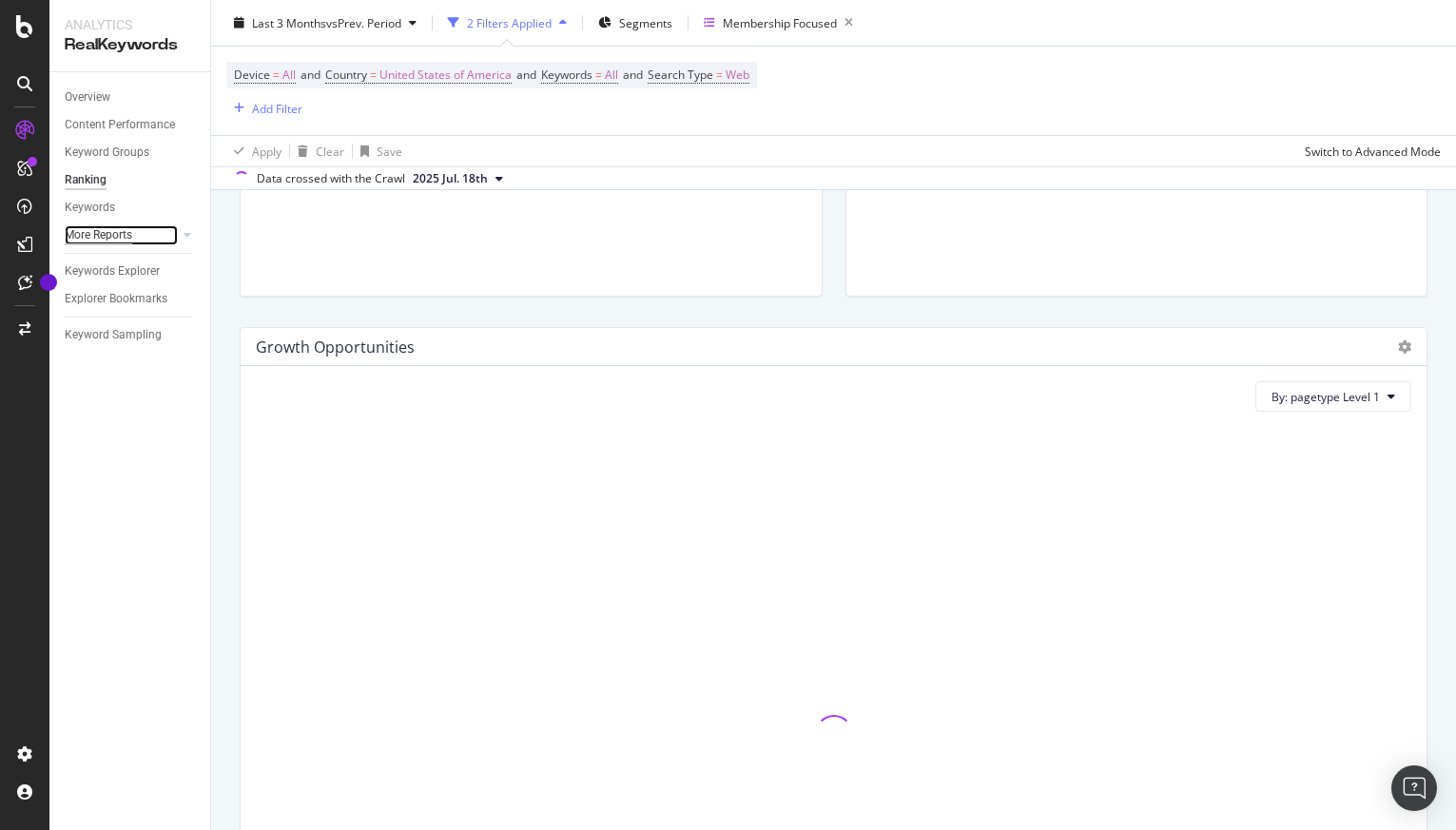 click on "More Reports" at bounding box center (98, 235) 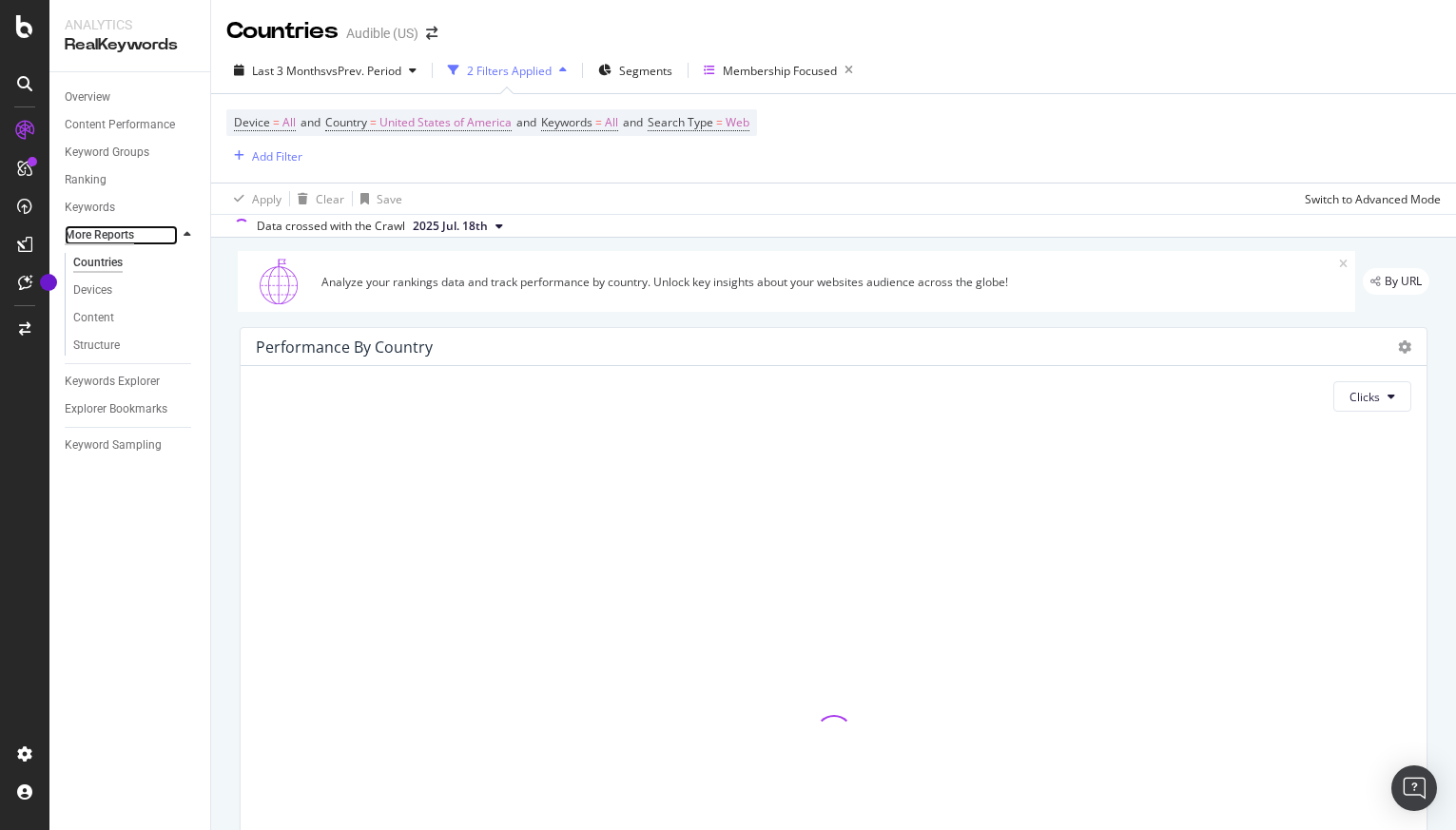 click on "More Reports" at bounding box center [99, 235] 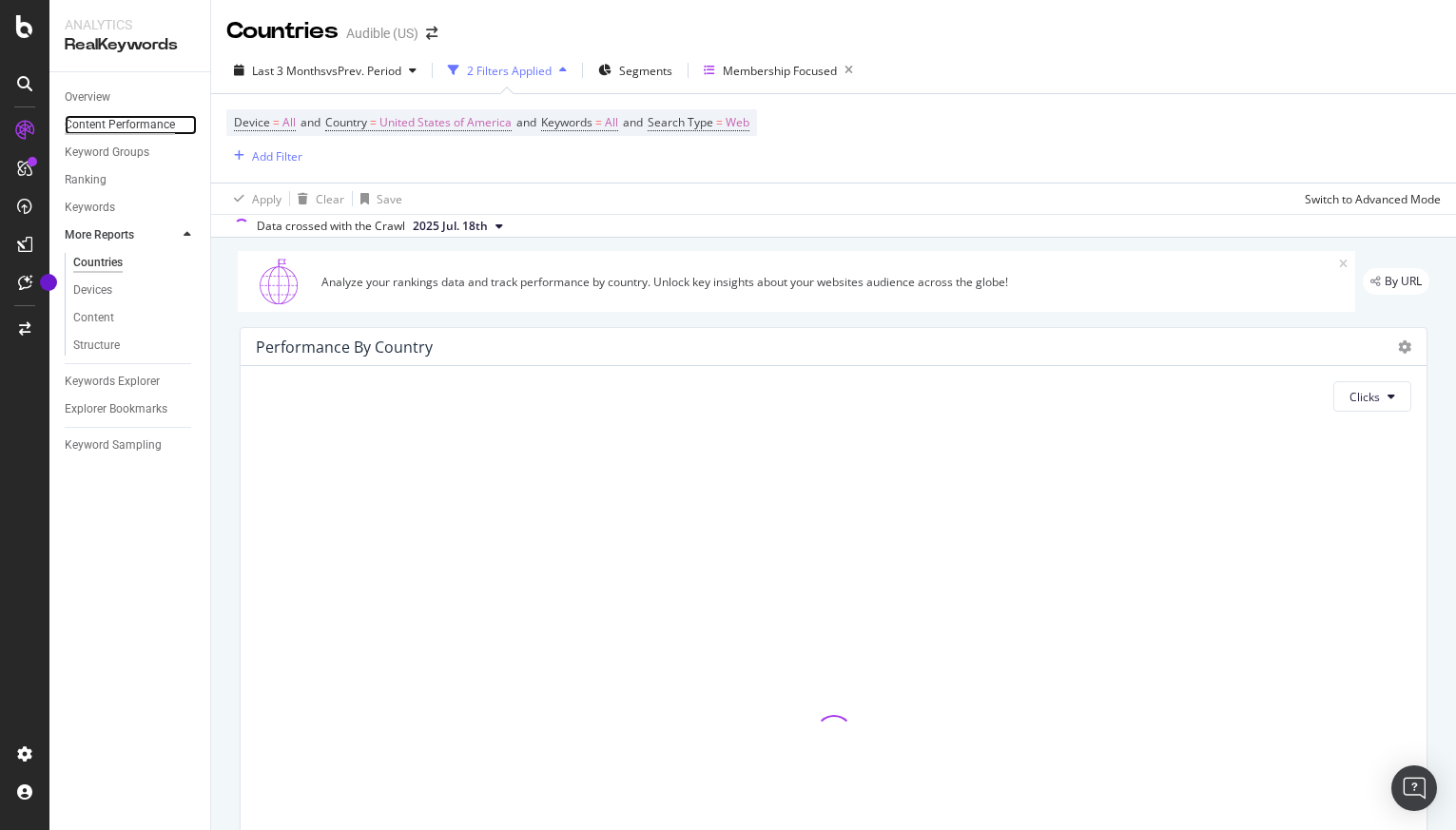 click on "Content Performance" at bounding box center [120, 125] 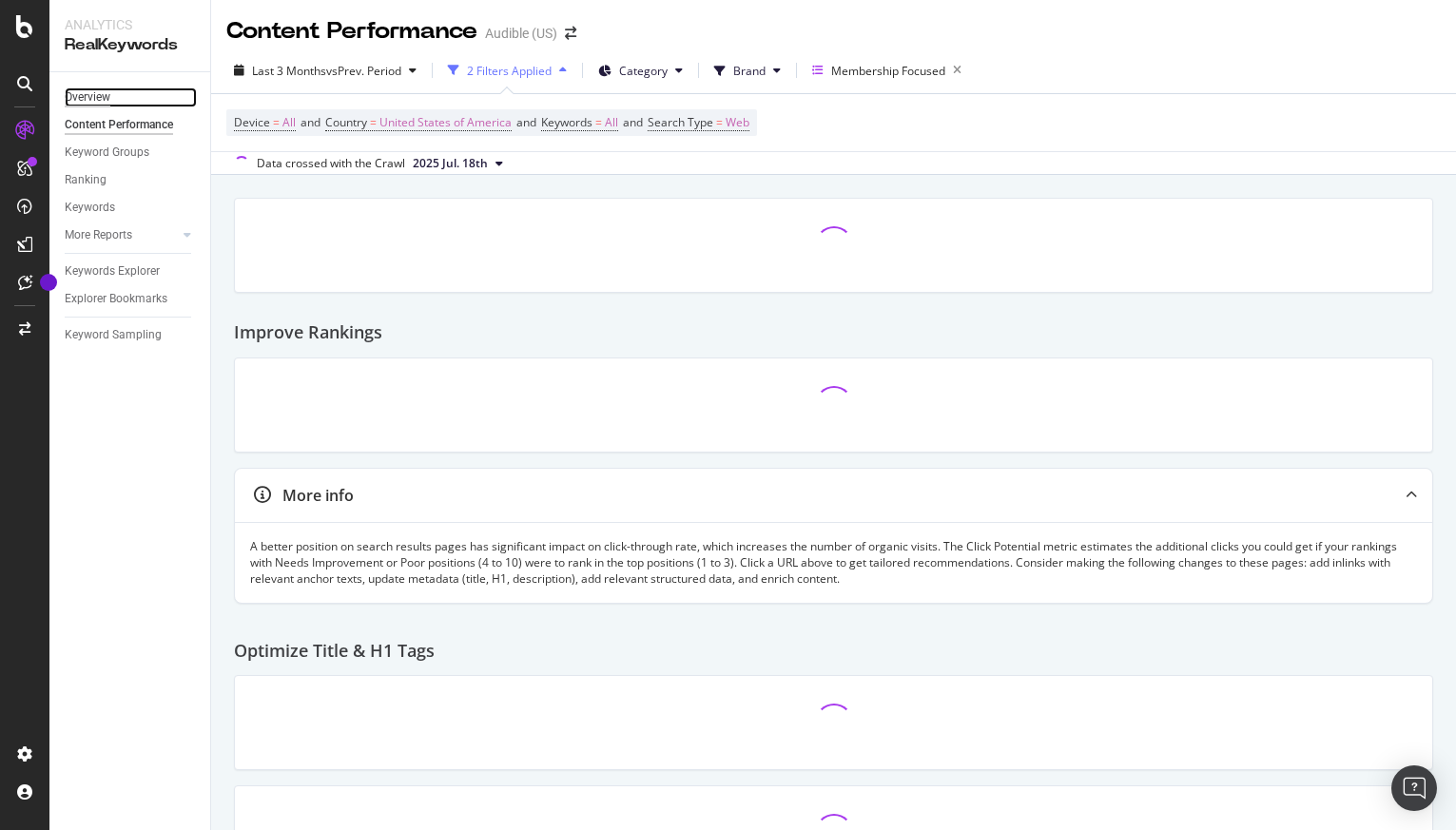 click on "Overview" at bounding box center (87, 97) 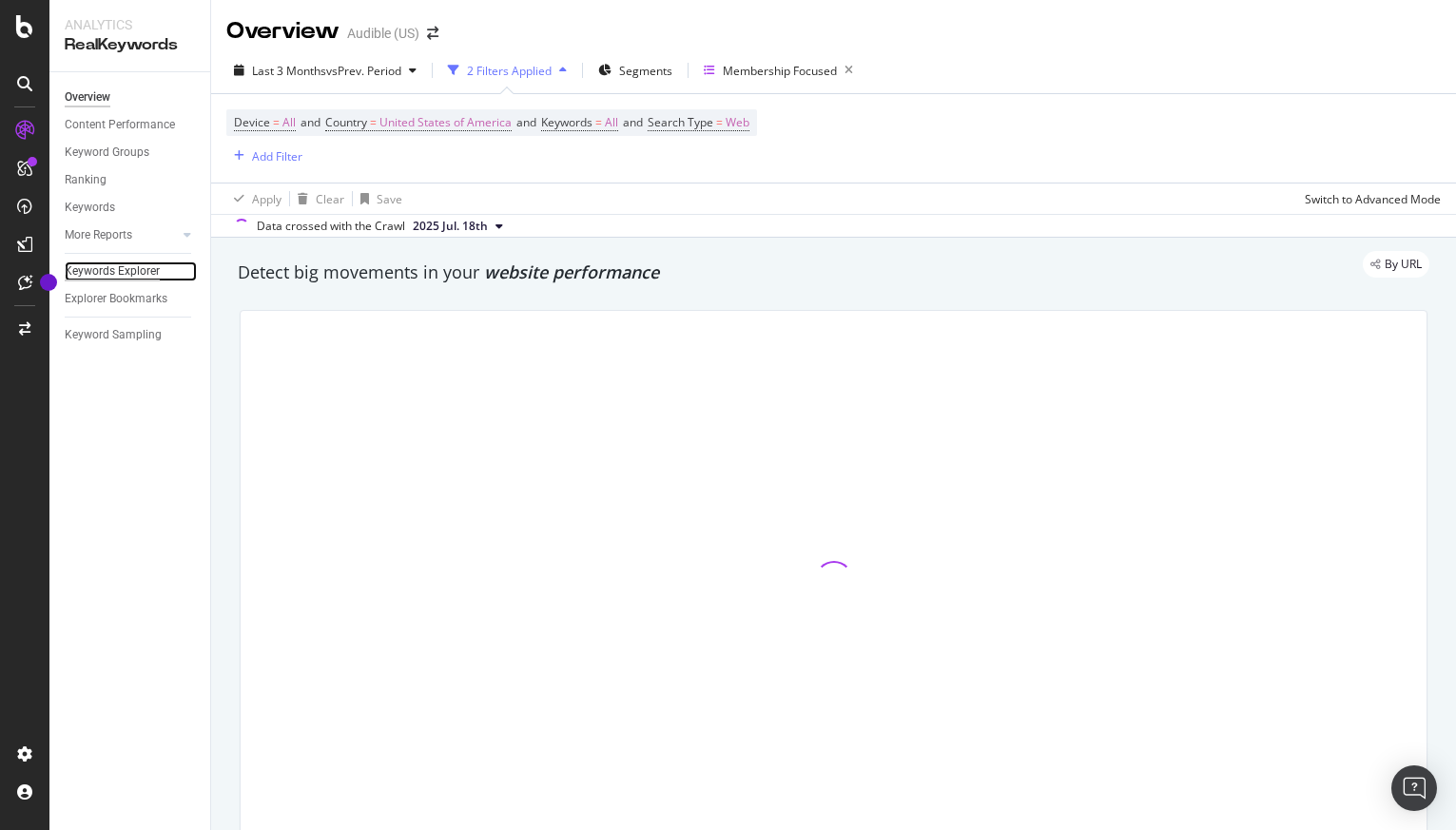 click on "Keywords Explorer" at bounding box center (112, 271) 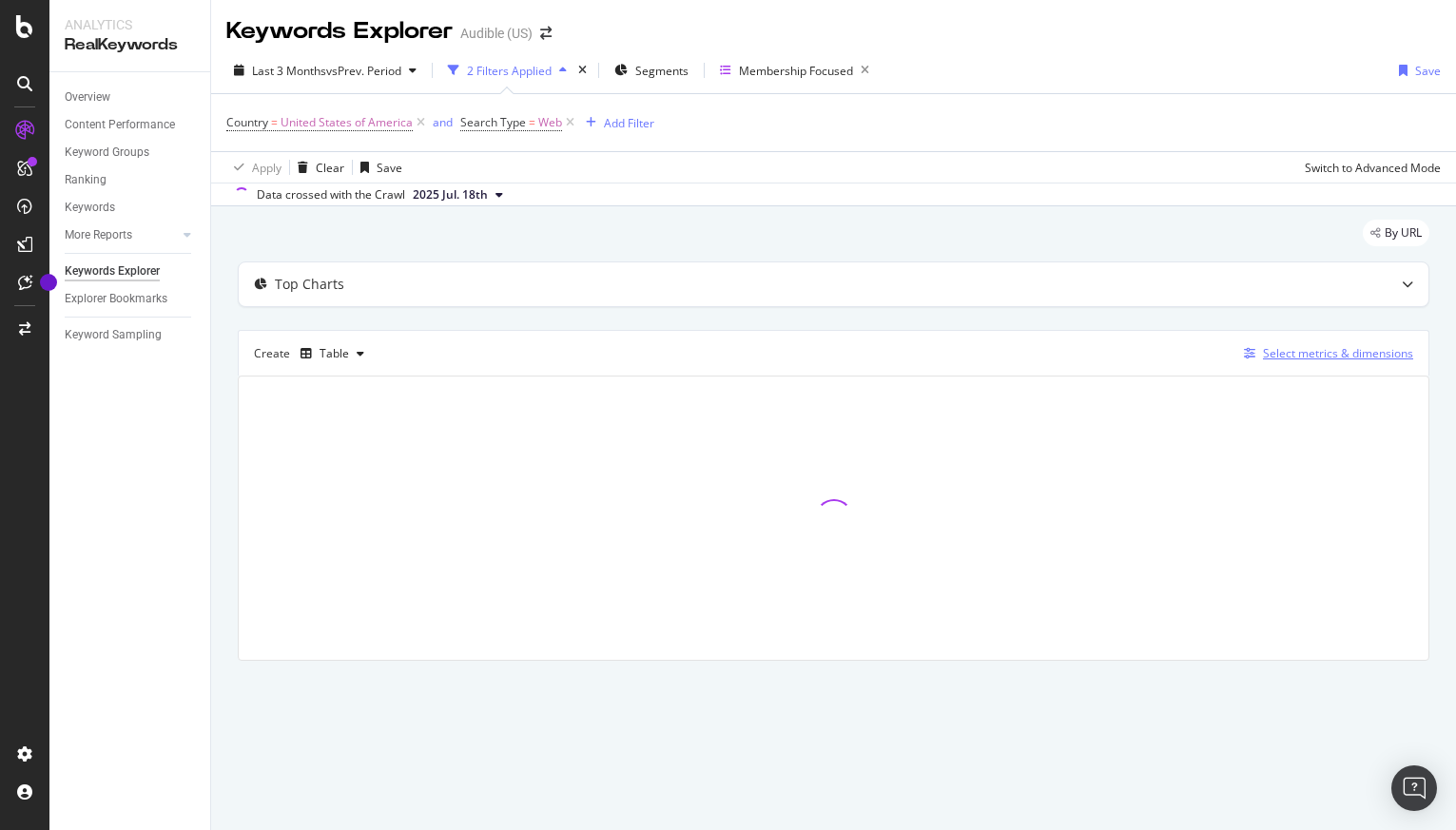 click on "Select metrics & dimensions" at bounding box center [1325, 354] 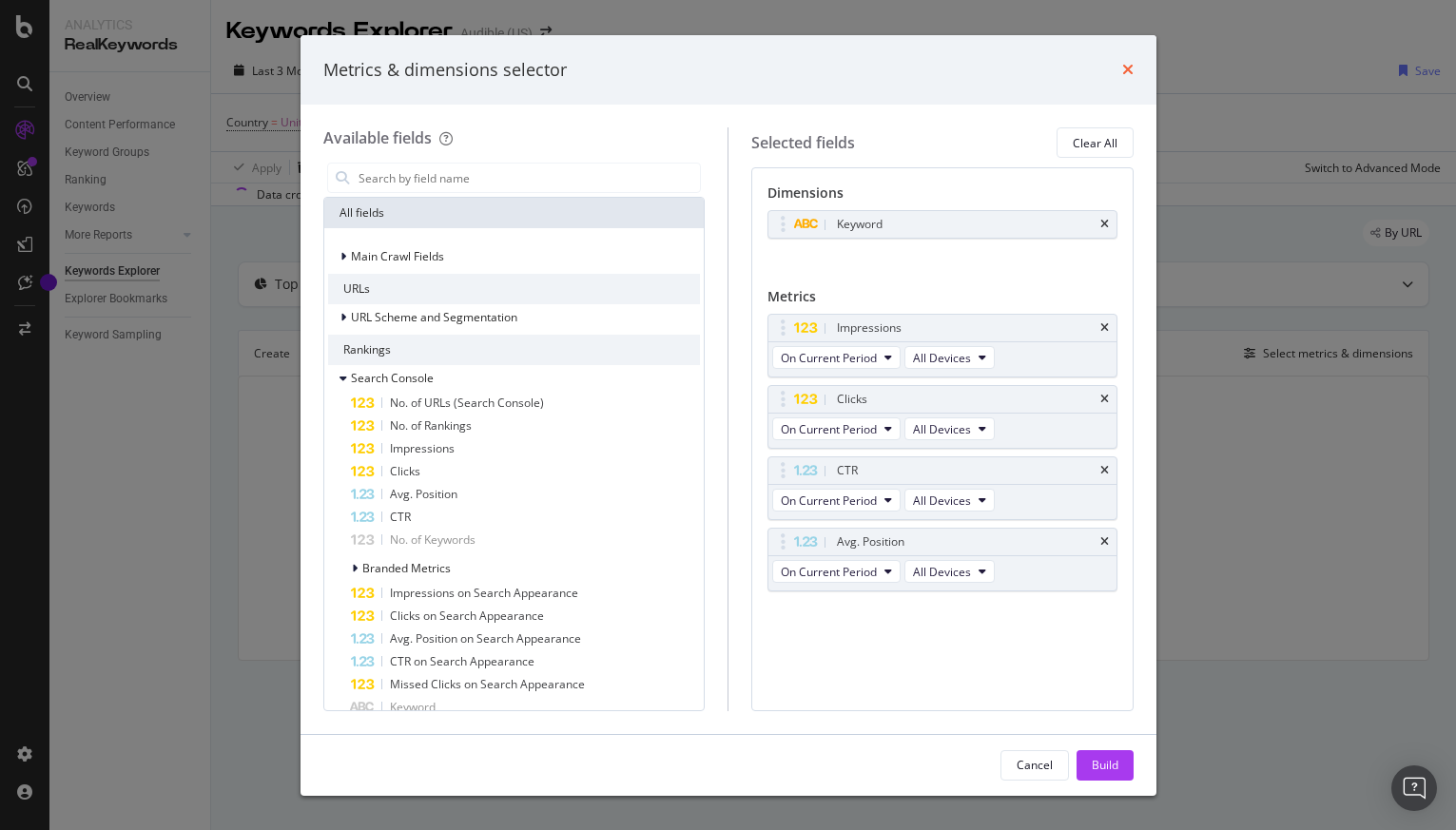 click at bounding box center (1128, 69) 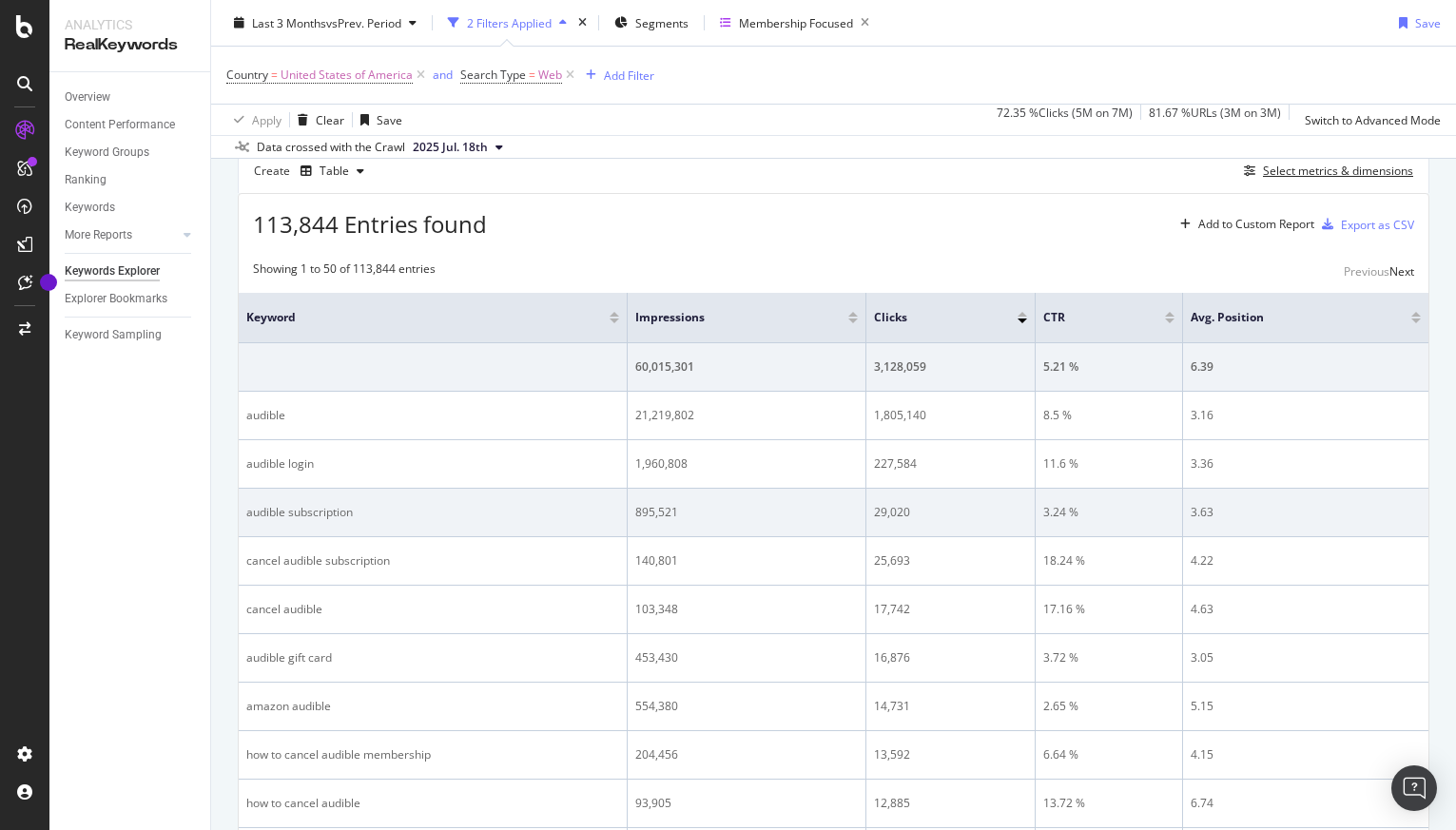 scroll, scrollTop: 0, scrollLeft: 0, axis: both 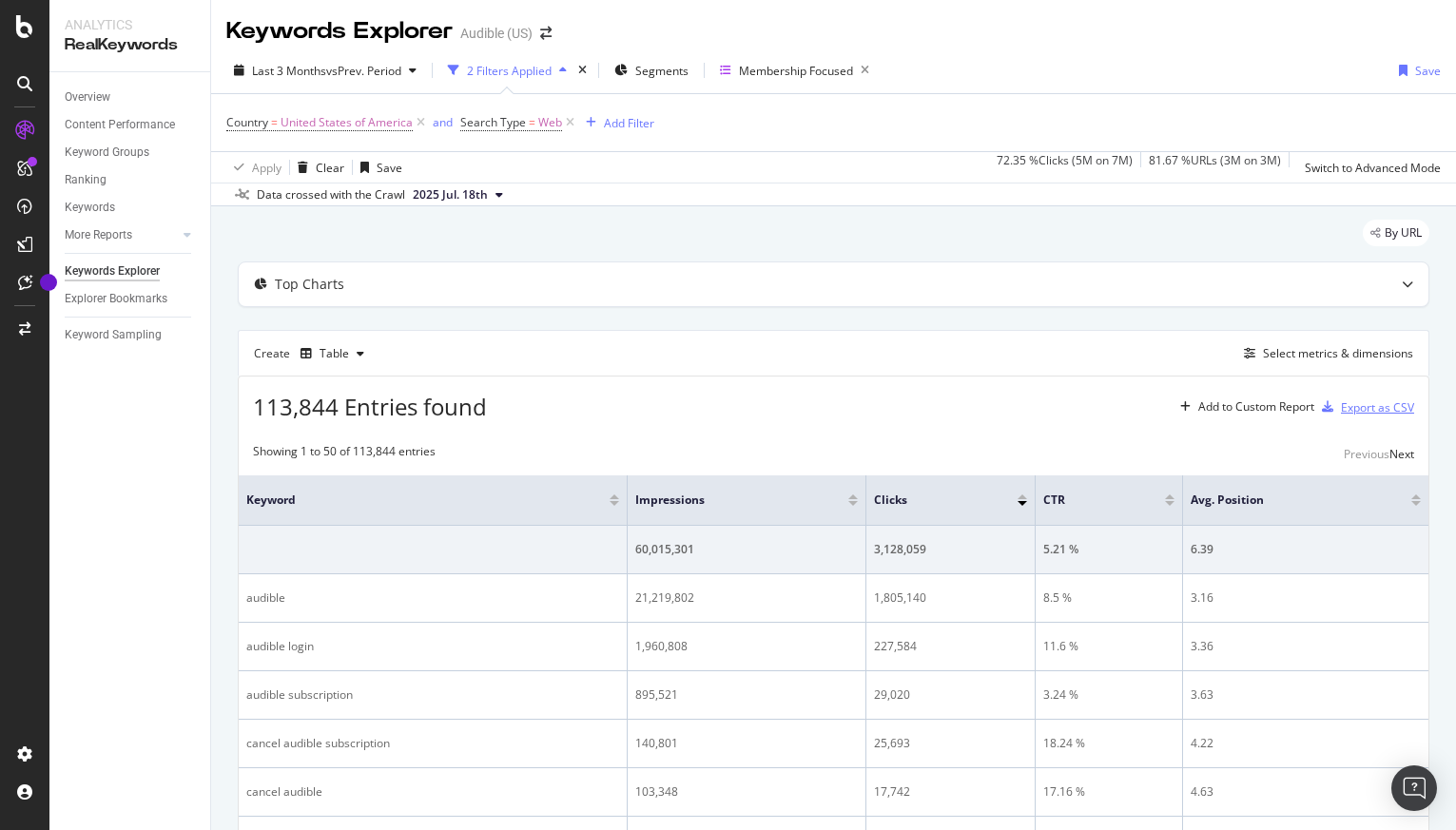 click on "Export as CSV" at bounding box center (1377, 407) 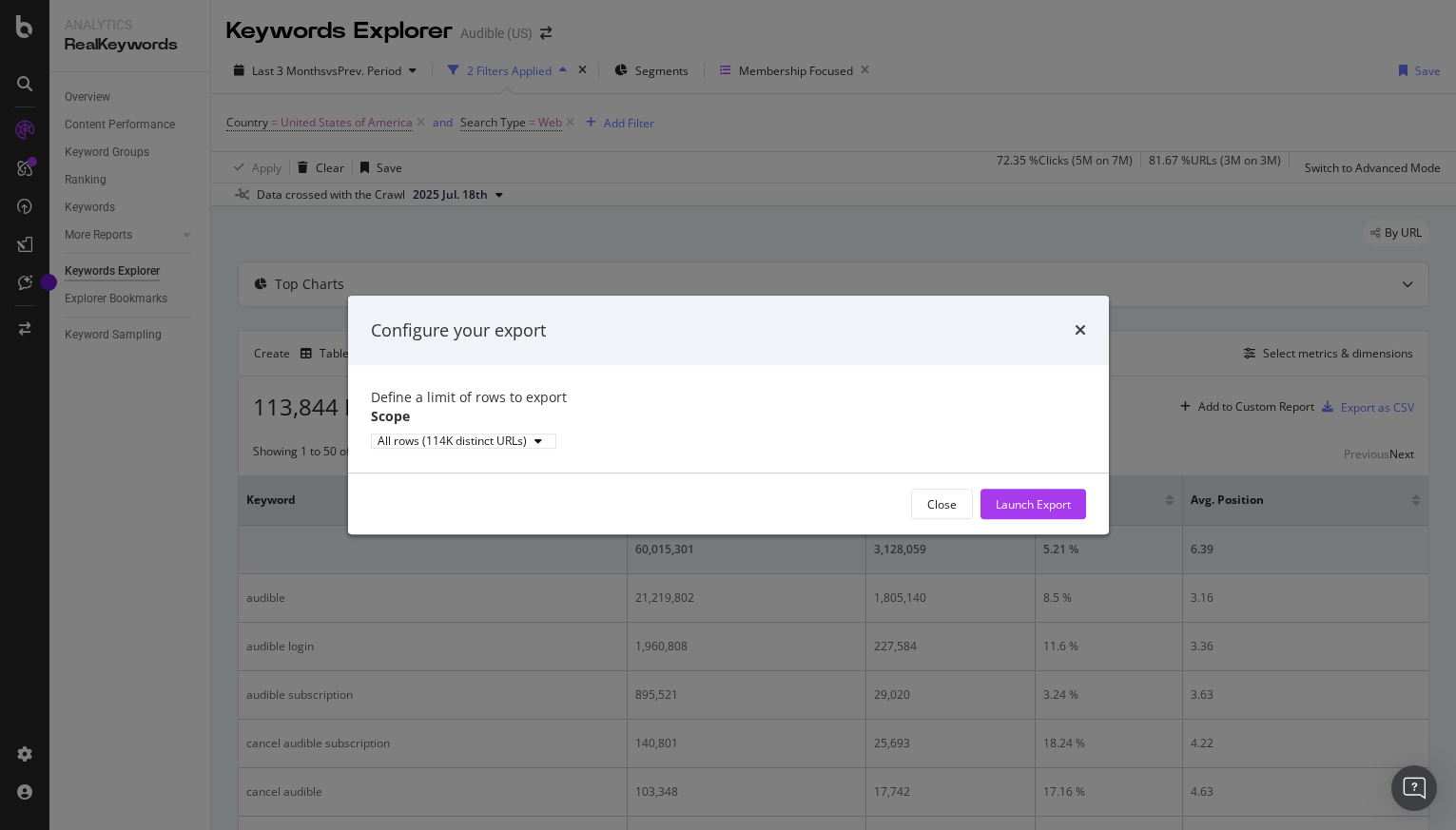 click on "Close" at bounding box center (942, 504) 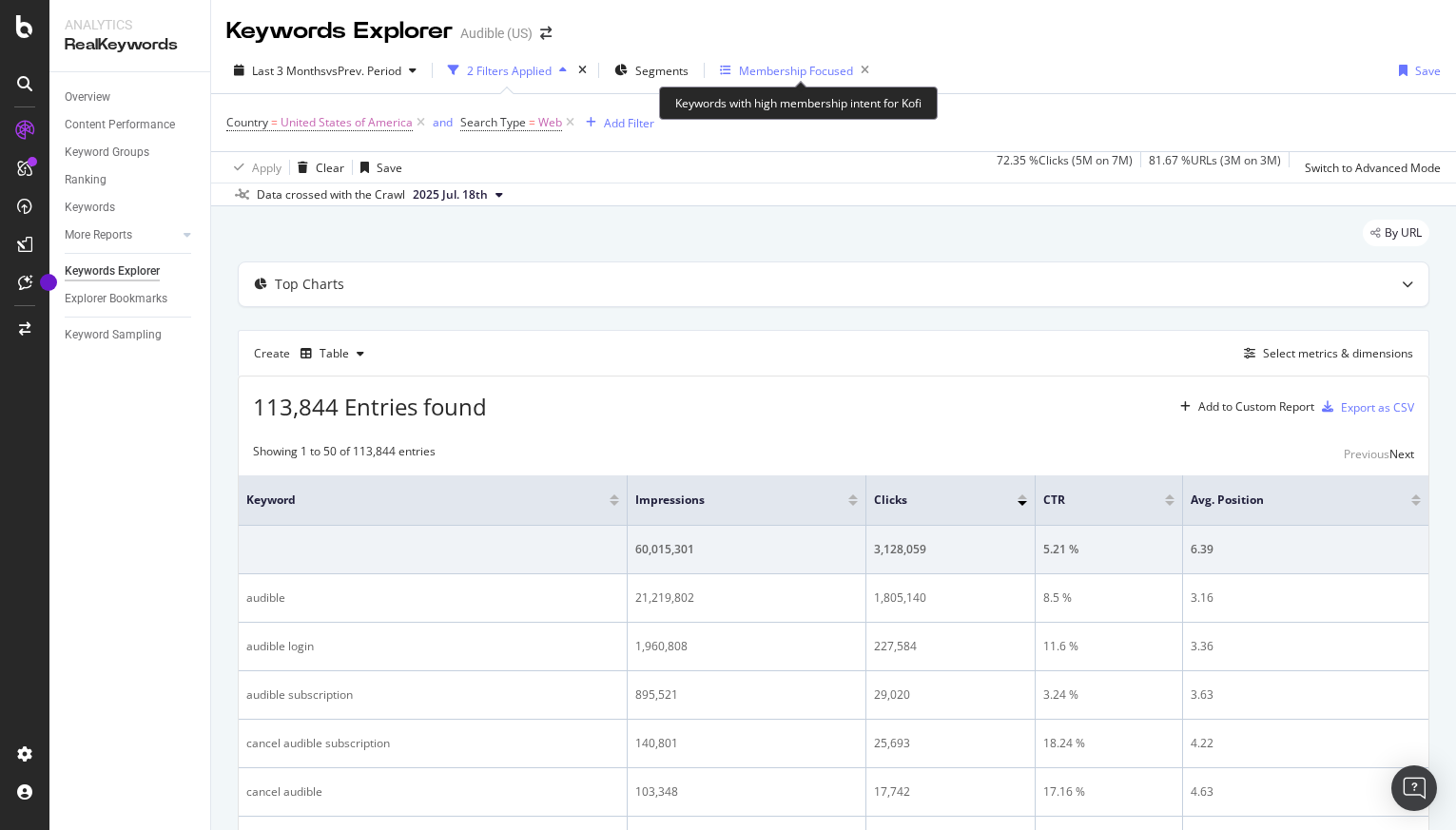 click on "Membership Focused" at bounding box center (796, 70) 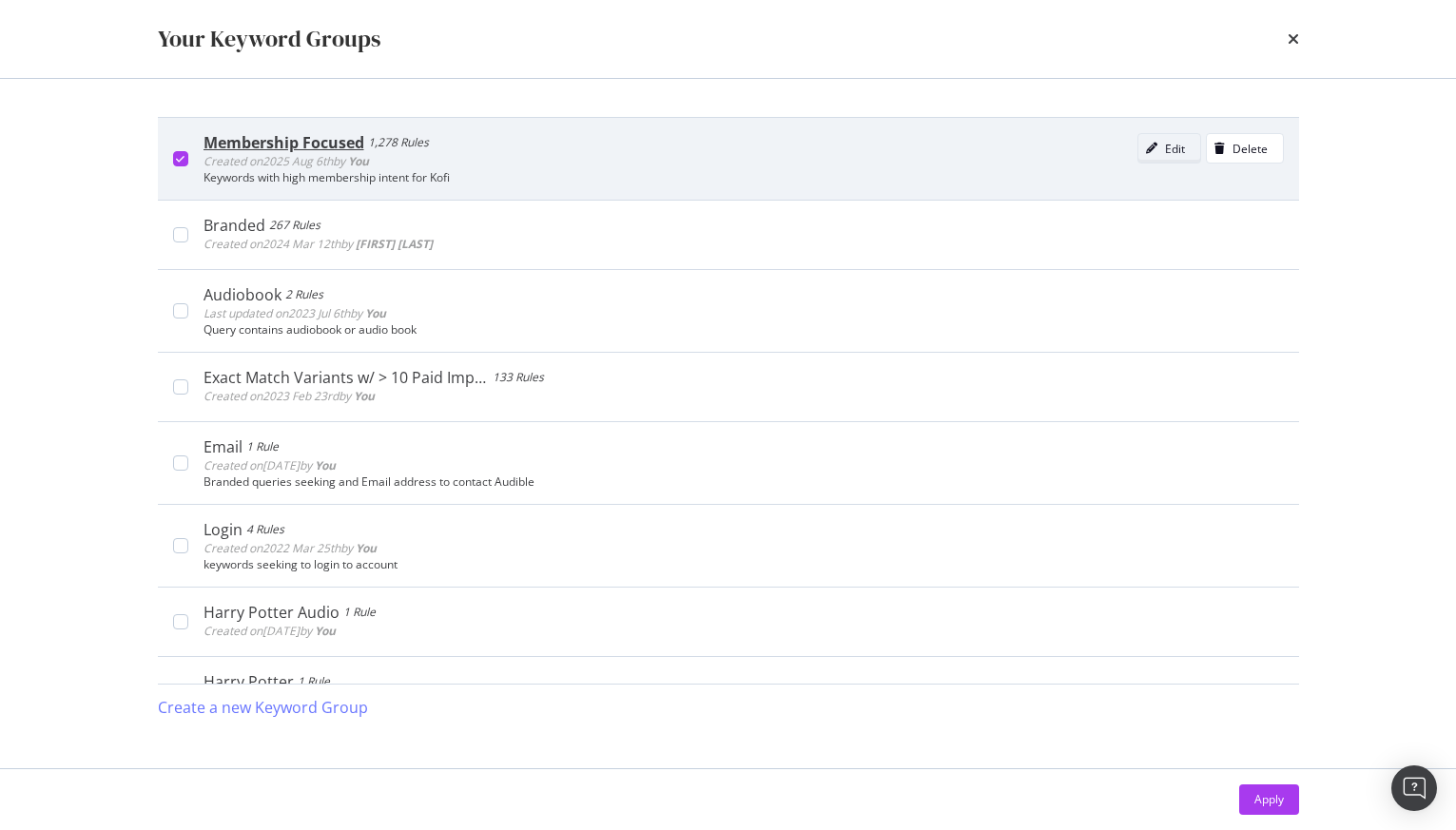 click at bounding box center (1152, 148) 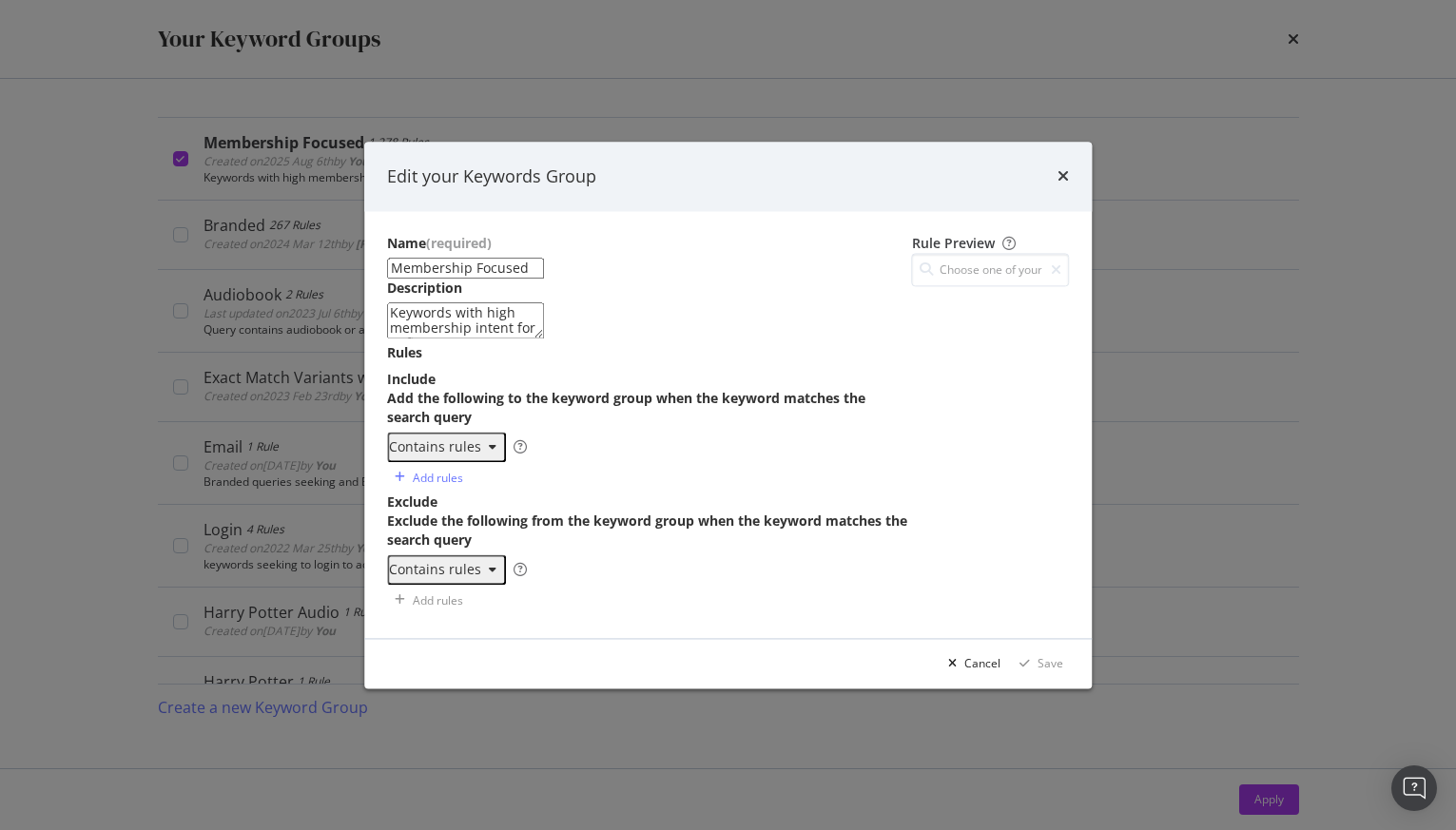 click on "Contains rules" at bounding box center [435, 448] 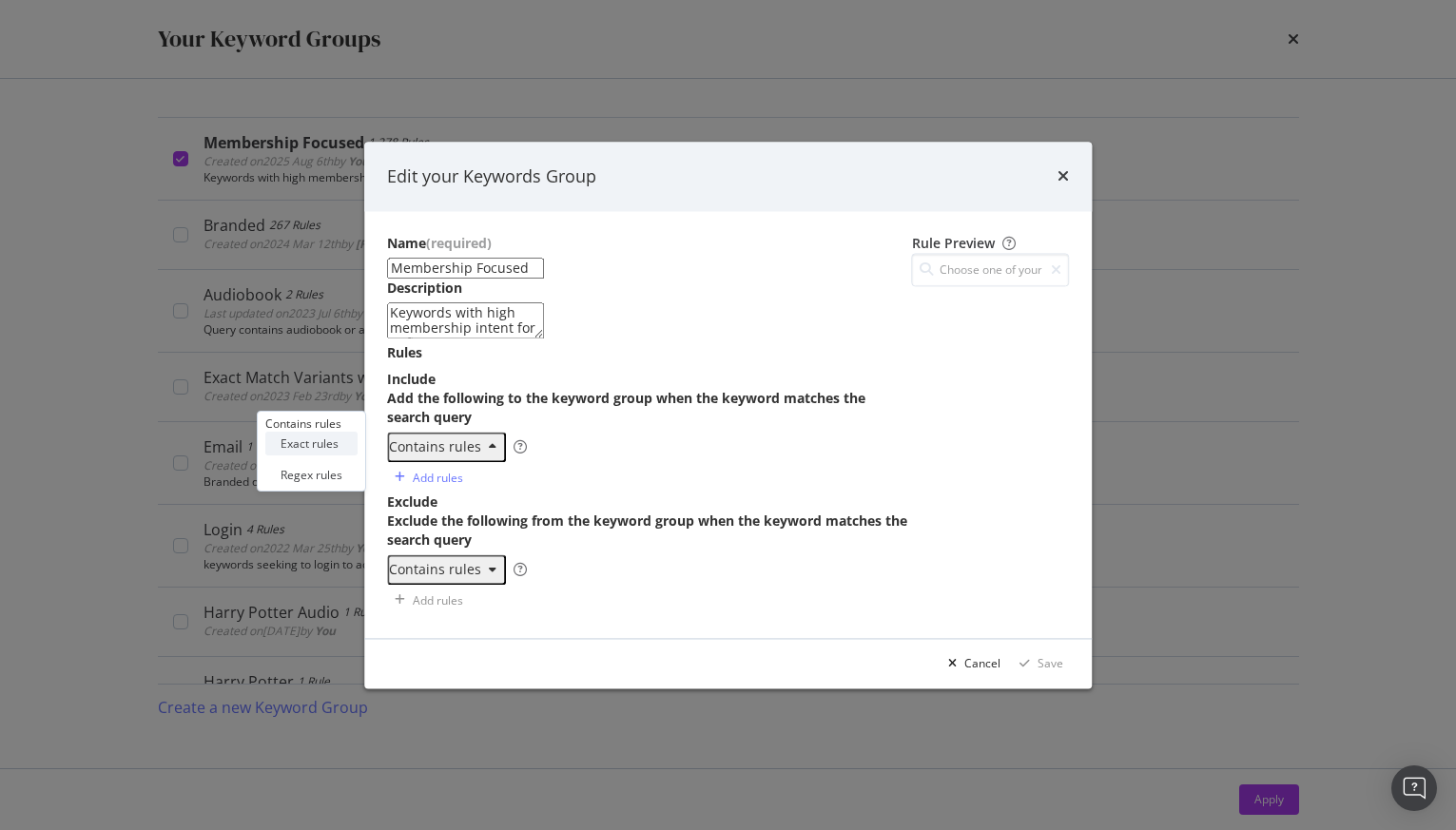click on "Exact rules" at bounding box center [309, 443] 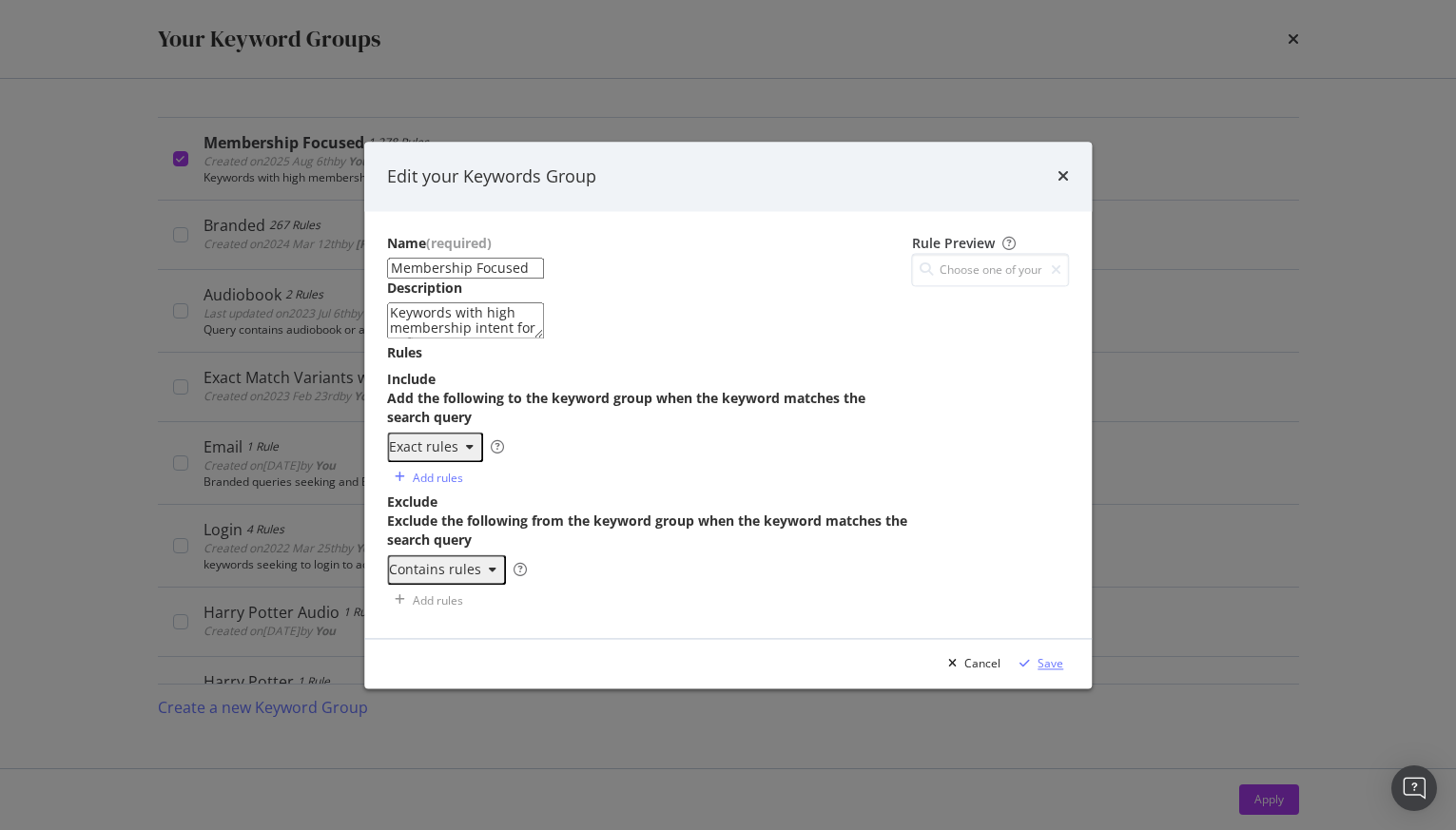 click on "Save" at bounding box center (1050, 664) 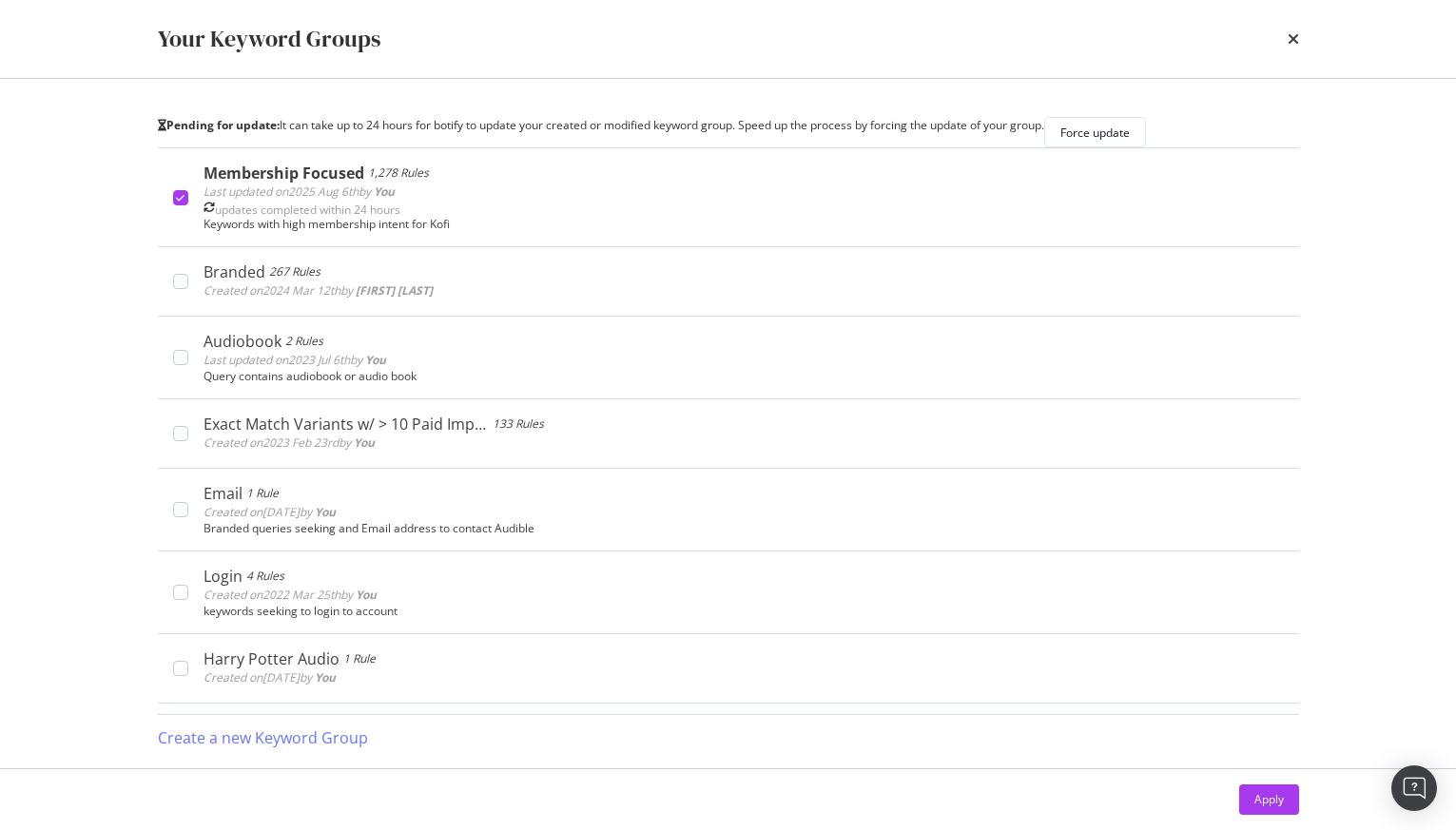 click at bounding box center (5, 840) 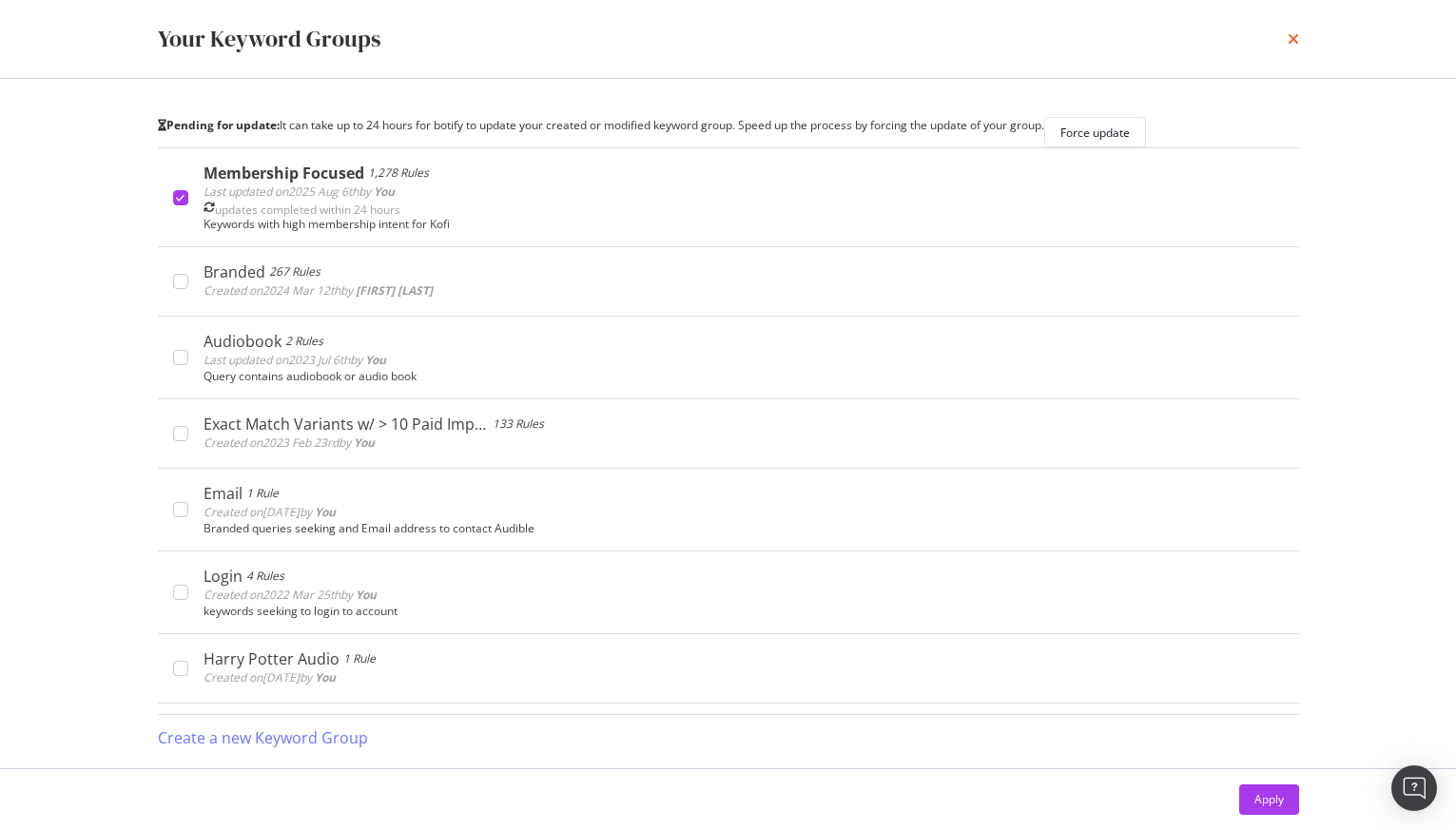 click at bounding box center [1293, 39] 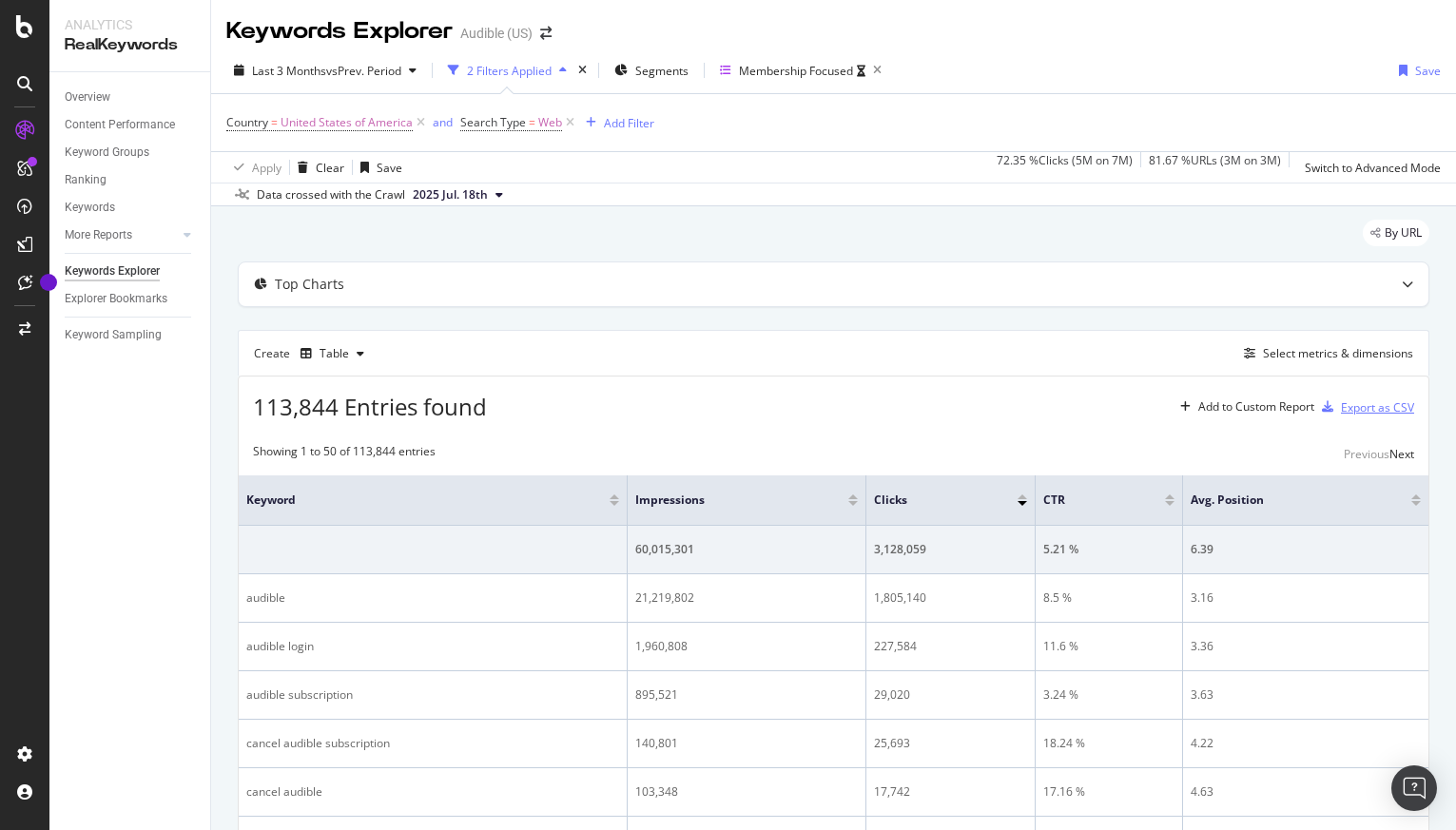 click on "Export as CSV" at bounding box center (1377, 407) 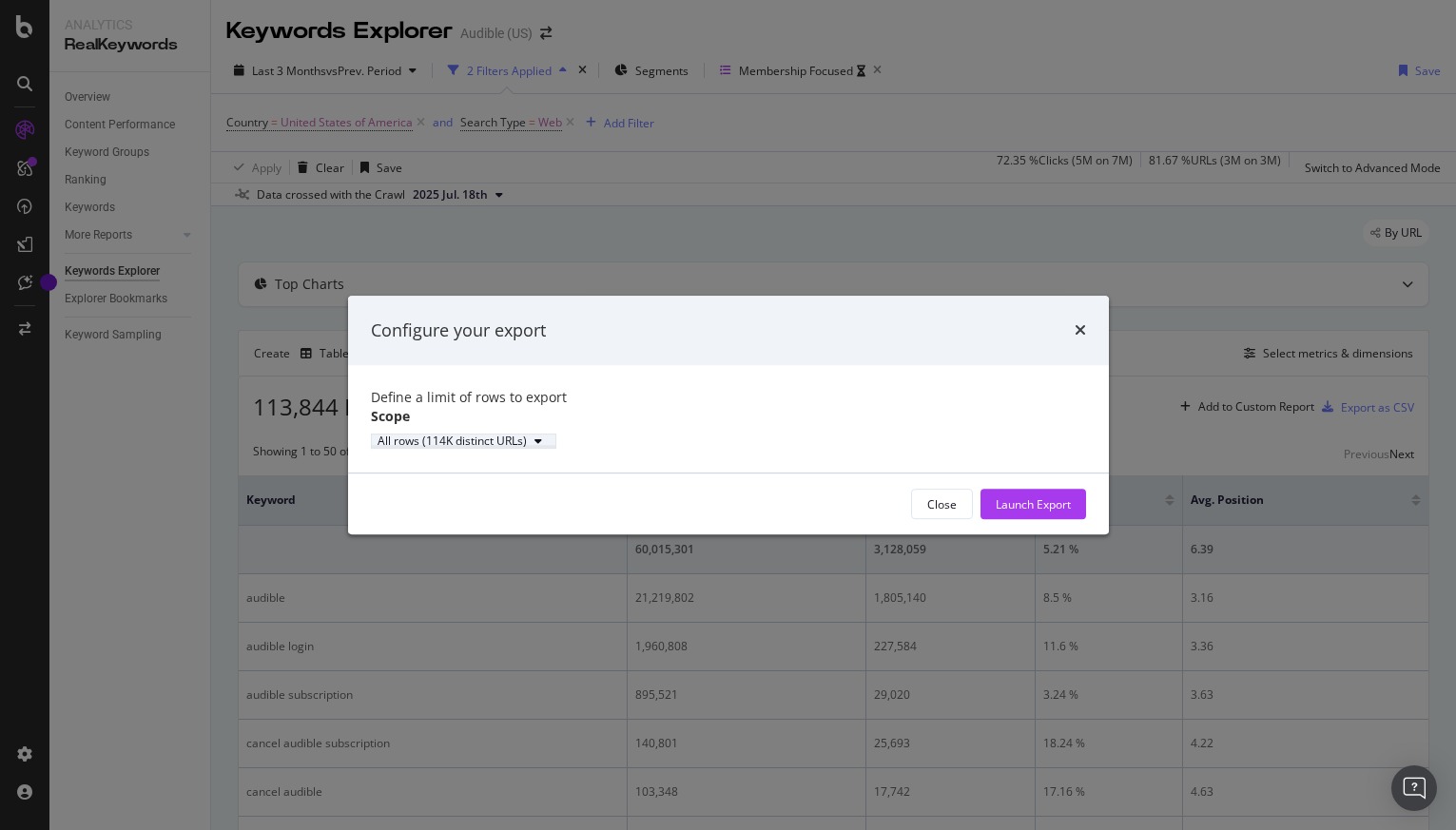 click on "All rows (114K distinct URLs)" at bounding box center [452, 441] 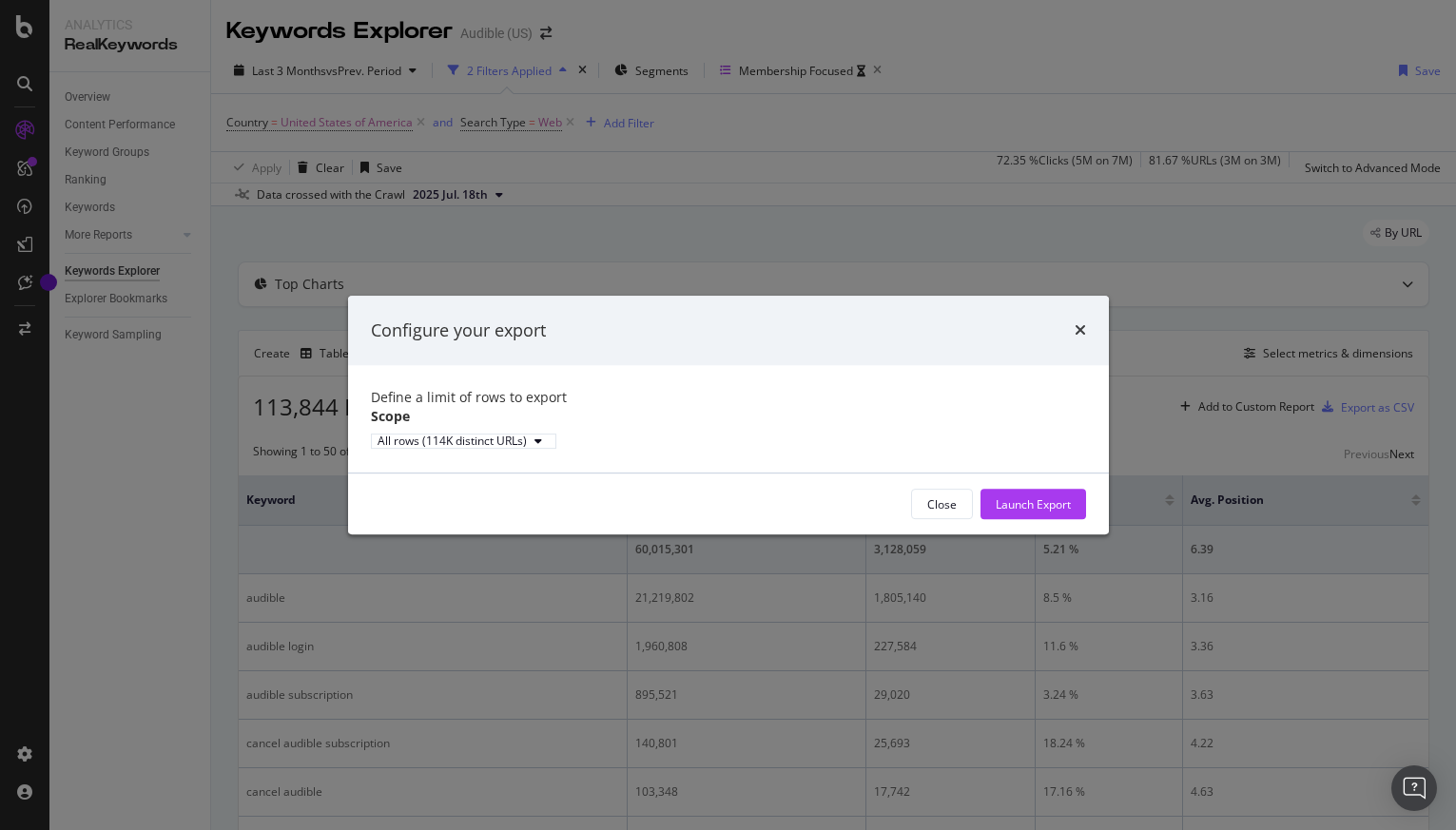 click on "All rows (114K distinct URLs)" at bounding box center (728, 440) 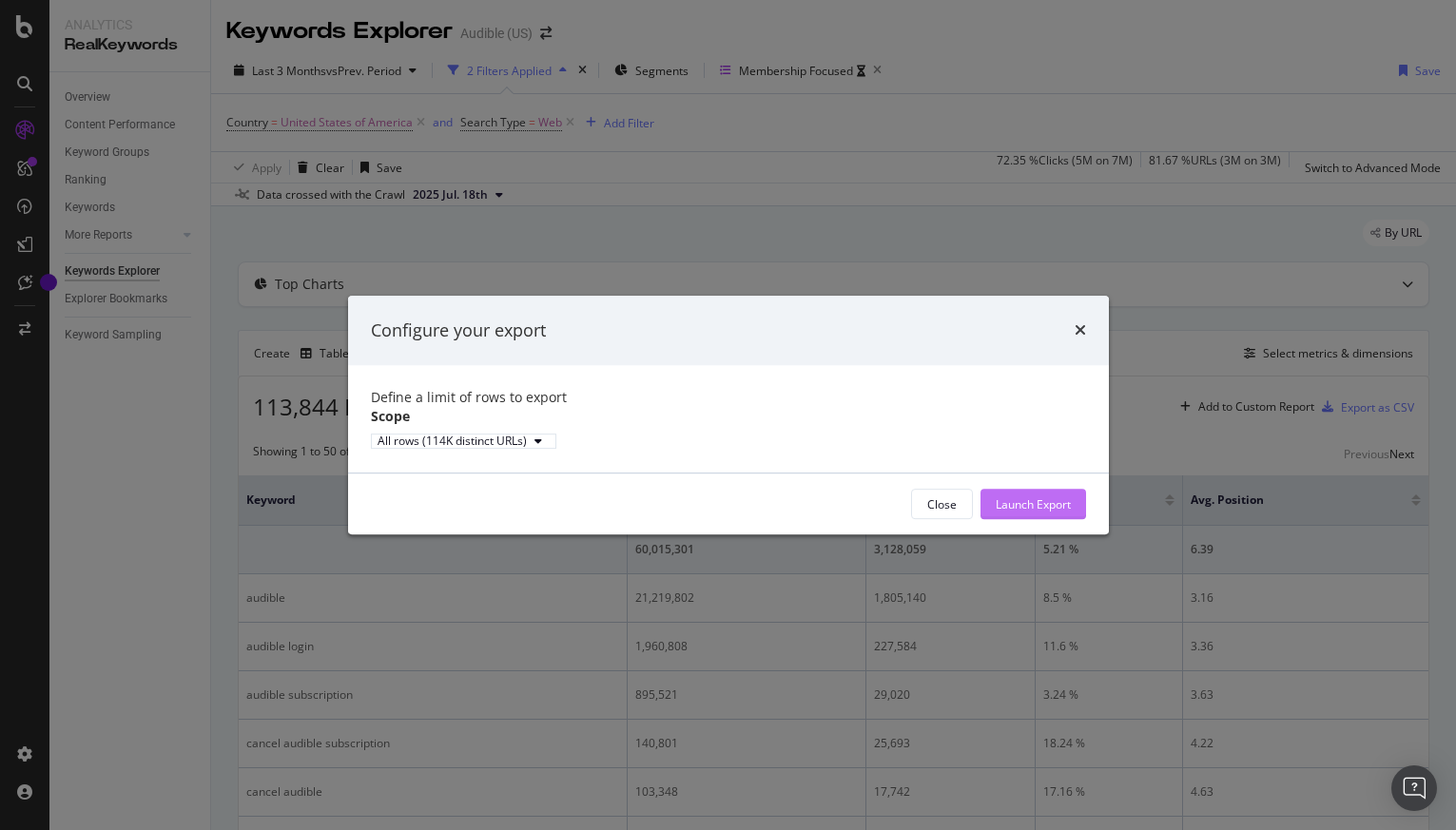 click on "Launch Export" at bounding box center [1033, 504] 